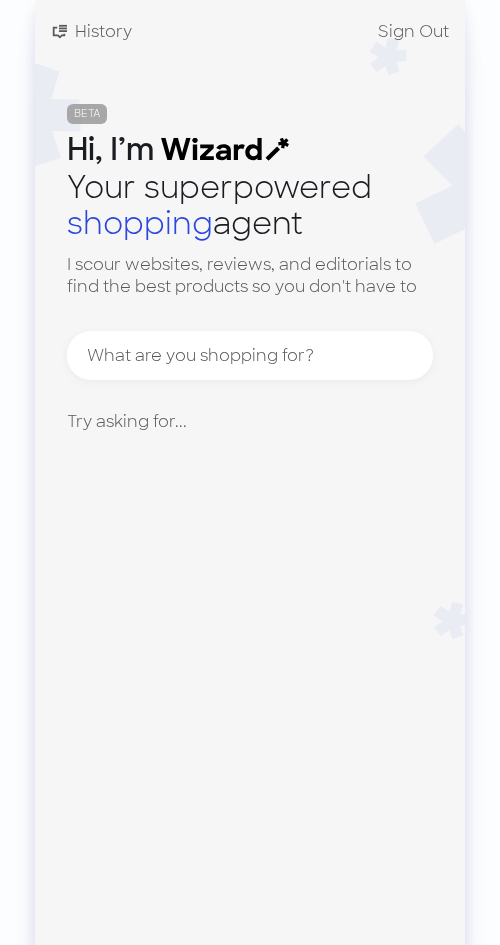scroll, scrollTop: 0, scrollLeft: 0, axis: both 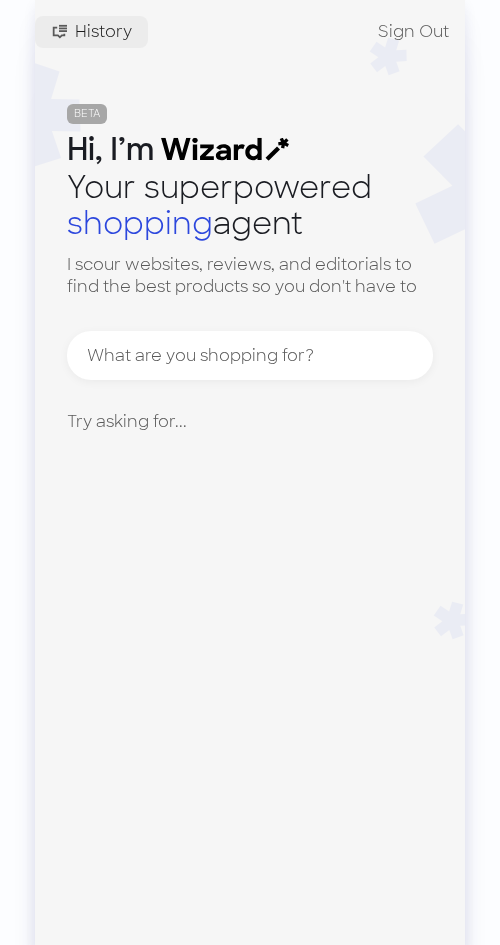 click on "History" at bounding box center [91, 32] 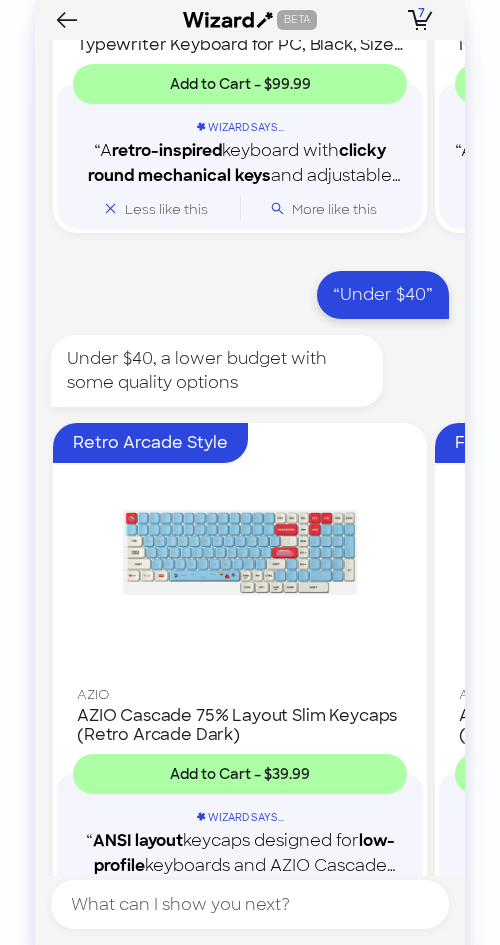 click at bounding box center (240, 552) 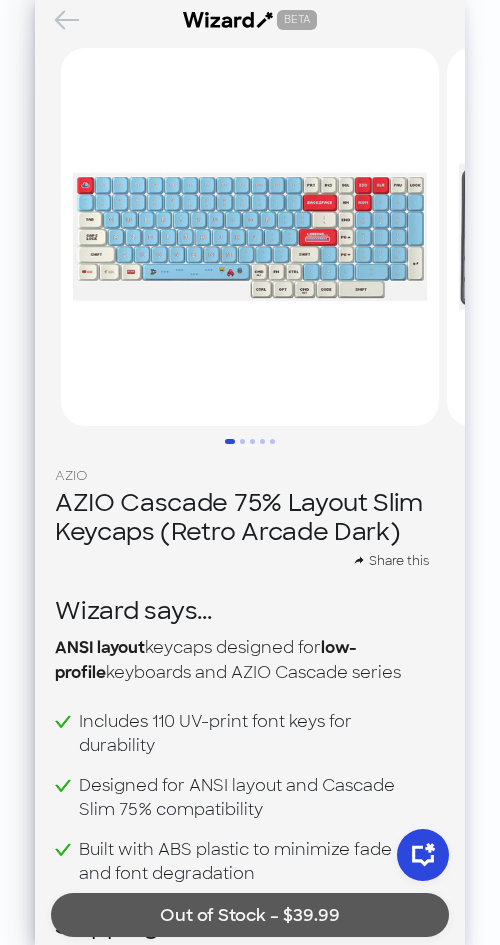 click 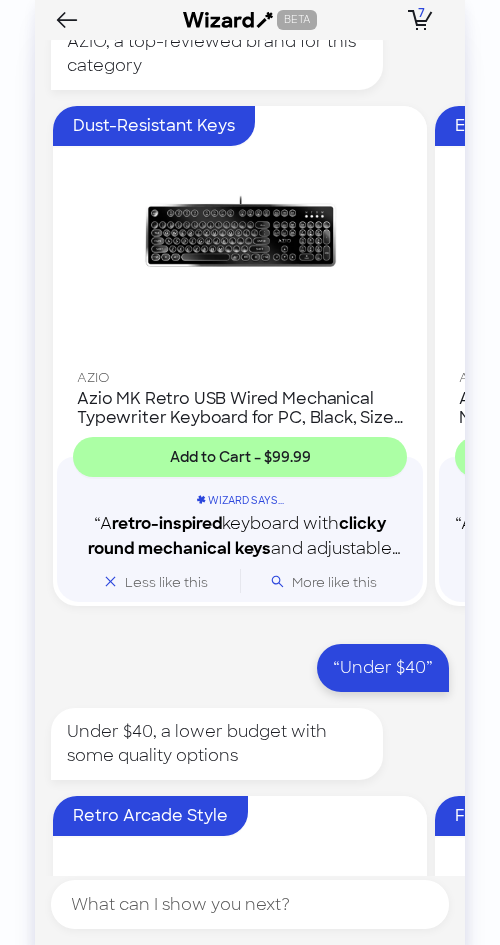 scroll, scrollTop: 5045, scrollLeft: 0, axis: vertical 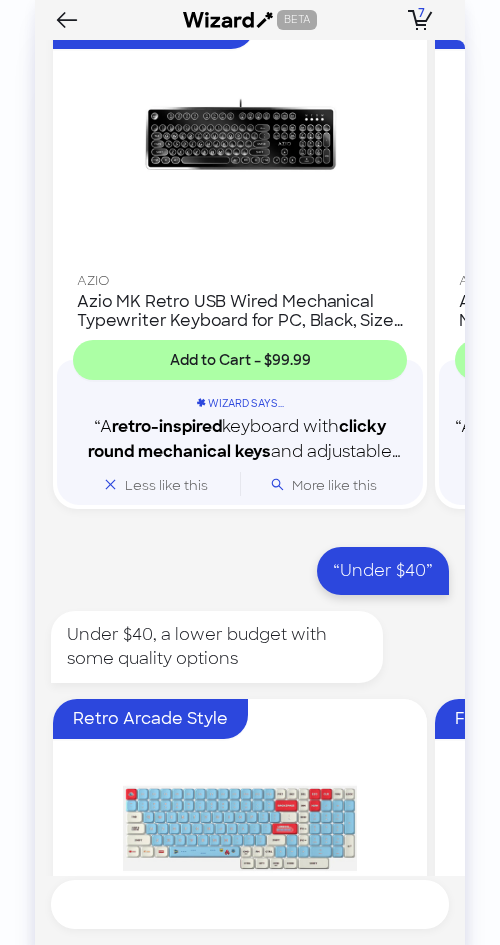 click at bounding box center (258, 904) 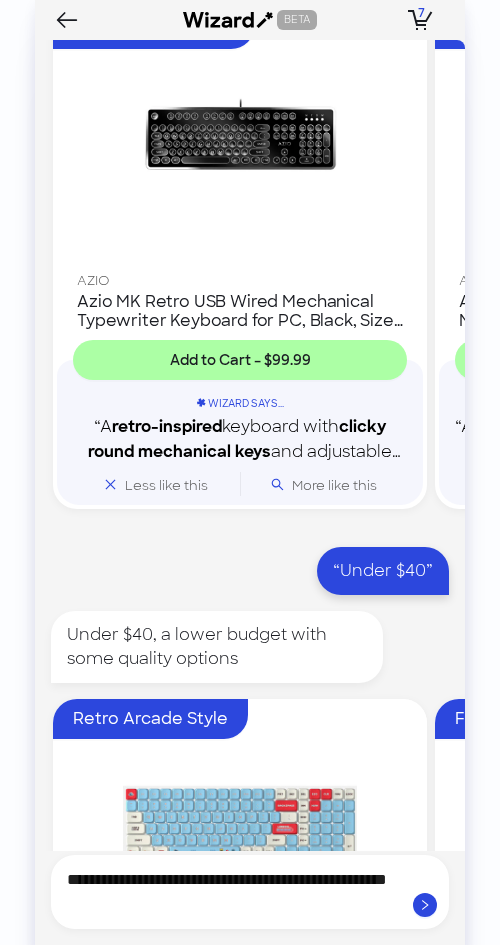 drag, startPoint x: 255, startPoint y: 879, endPoint x: 305, endPoint y: 879, distance: 50 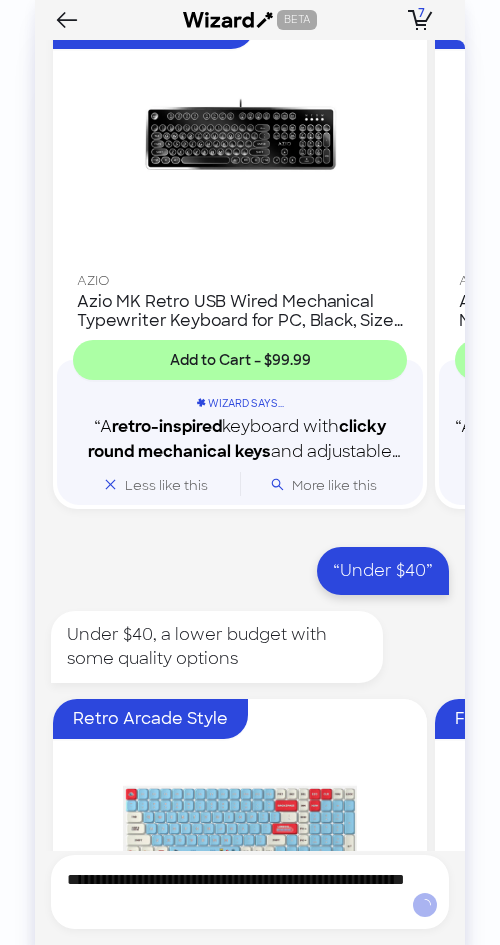 type on "**********" 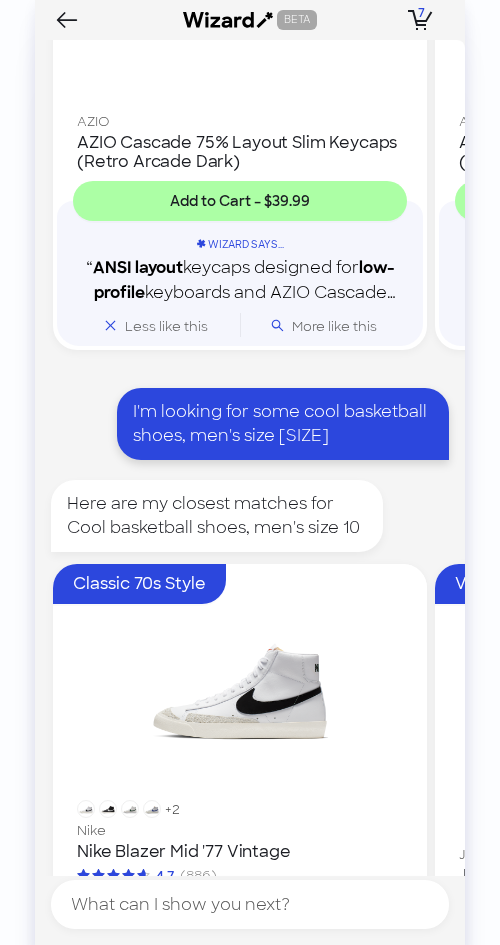 scroll, scrollTop: 6033, scrollLeft: 0, axis: vertical 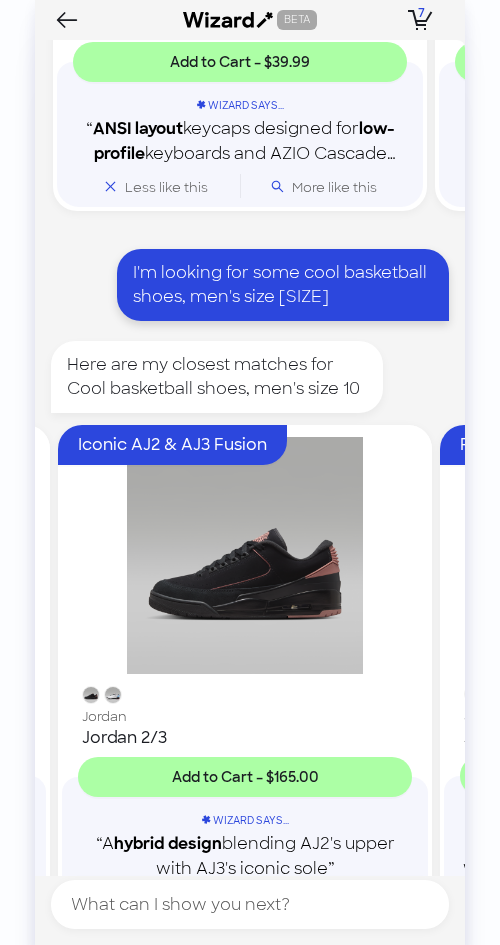 click at bounding box center [245, 555] 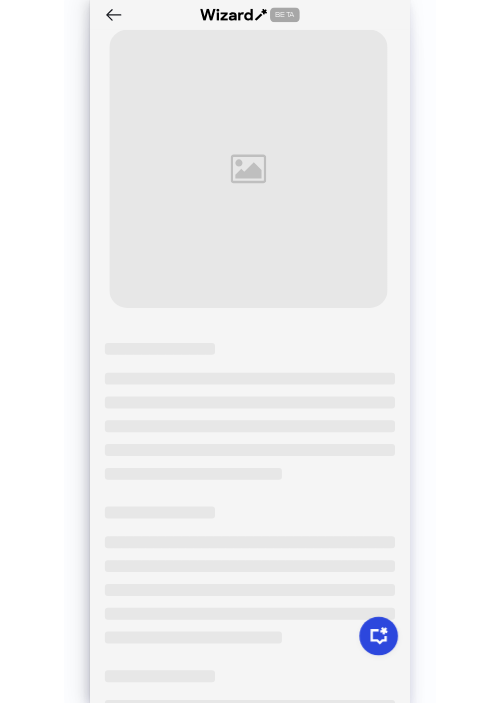 scroll, scrollTop: 6034, scrollLeft: 0, axis: vertical 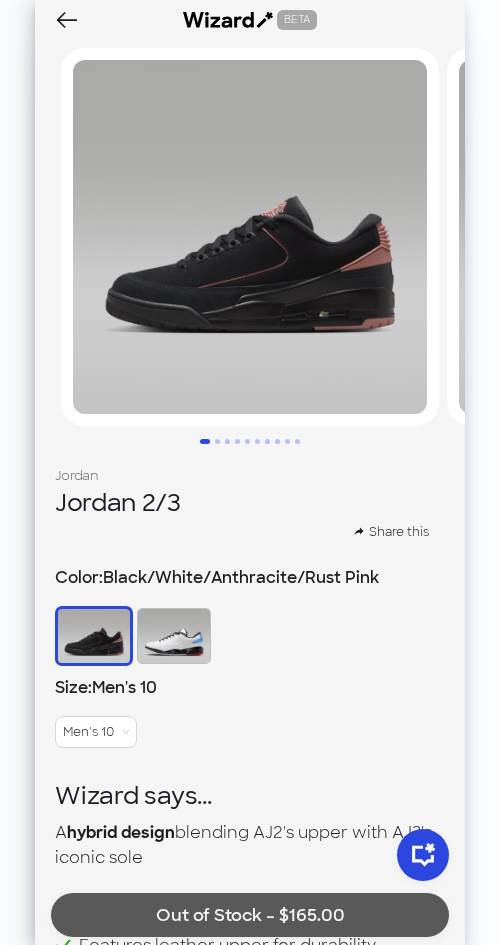 click at bounding box center [174, 636] 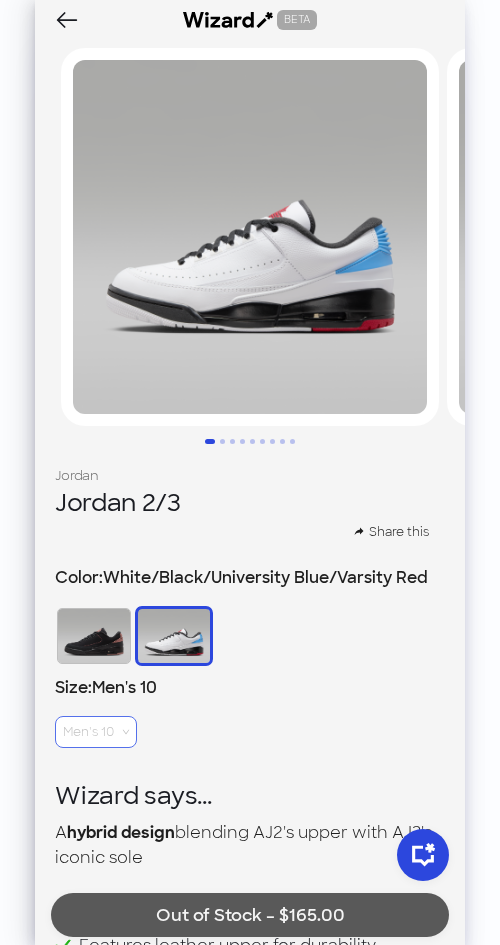 click on "Men's 10" at bounding box center [96, 732] 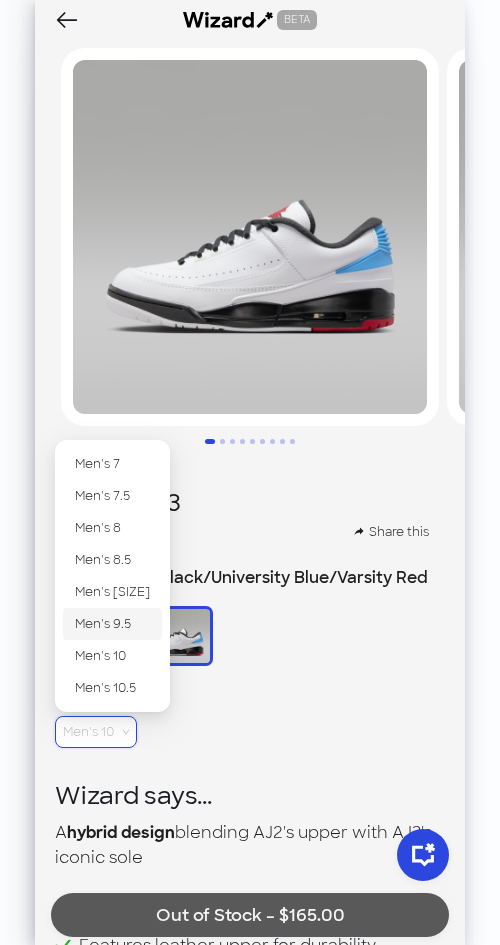 click on "Men's 9.5" at bounding box center (112, 624) 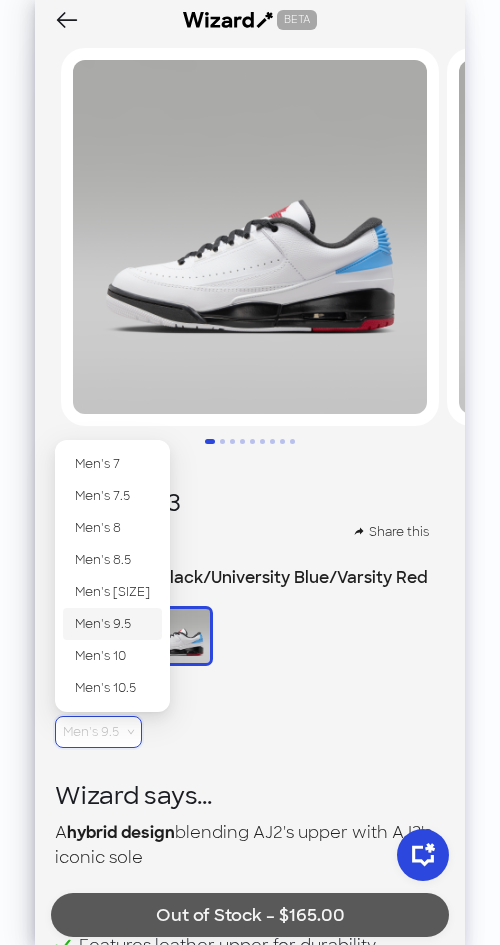 click on "Men's 9.5" at bounding box center (98, 732) 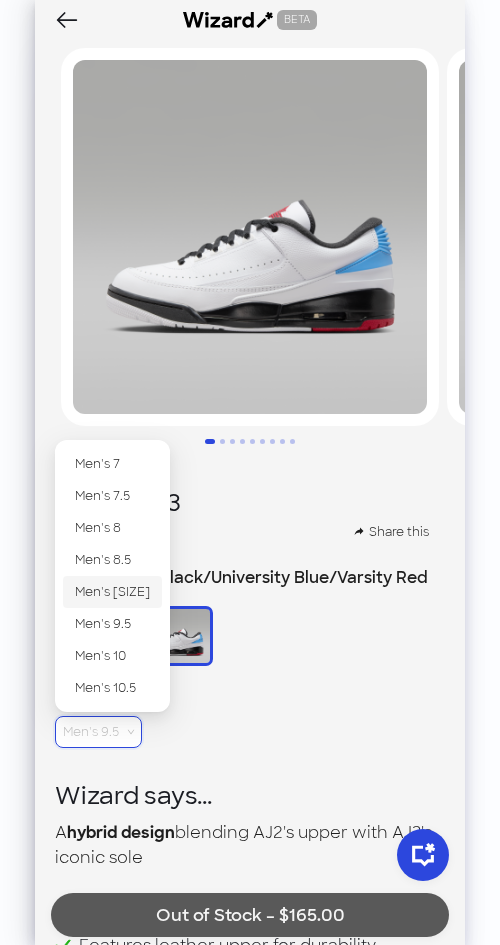 click on "Men's 9" at bounding box center [112, 592] 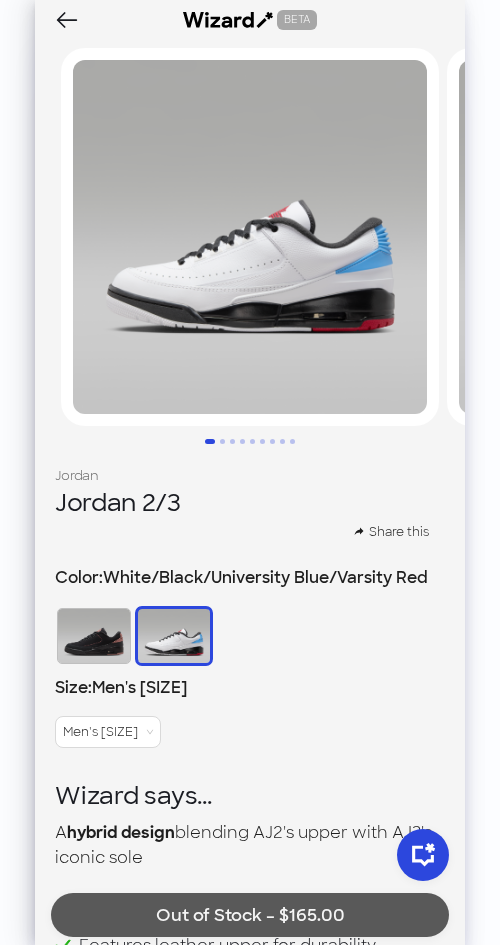 click at bounding box center (94, 636) 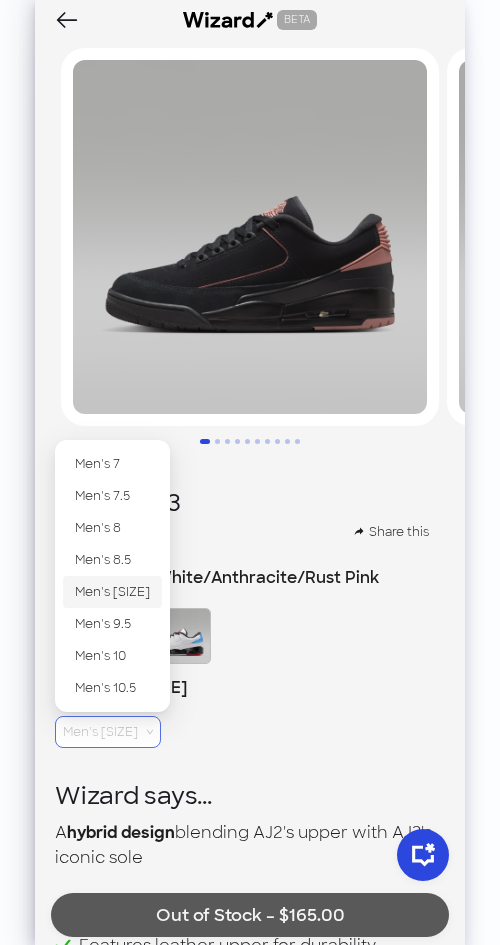 click on "Men's 9" at bounding box center [108, 732] 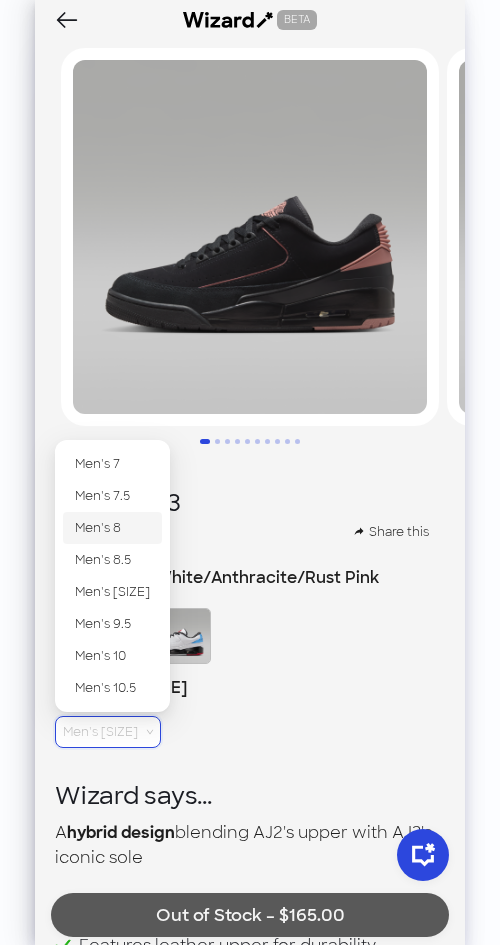 click on "Men's 8" at bounding box center (112, 528) 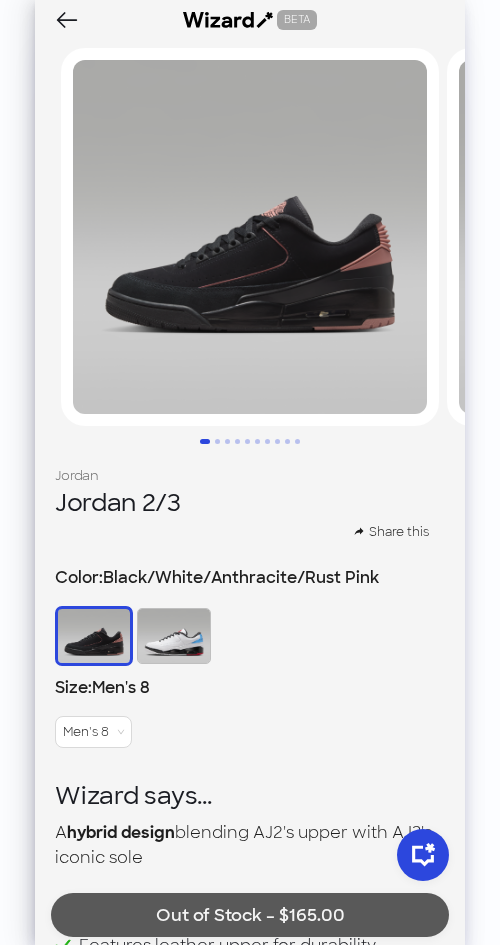 click on "Wizard says..." at bounding box center [250, 795] 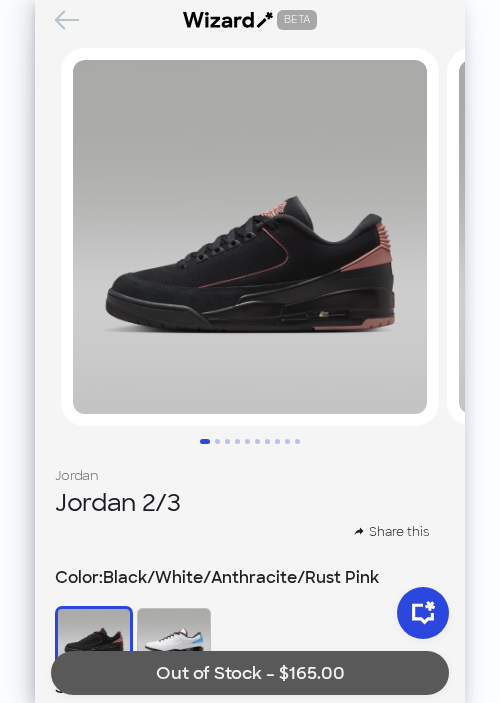 click 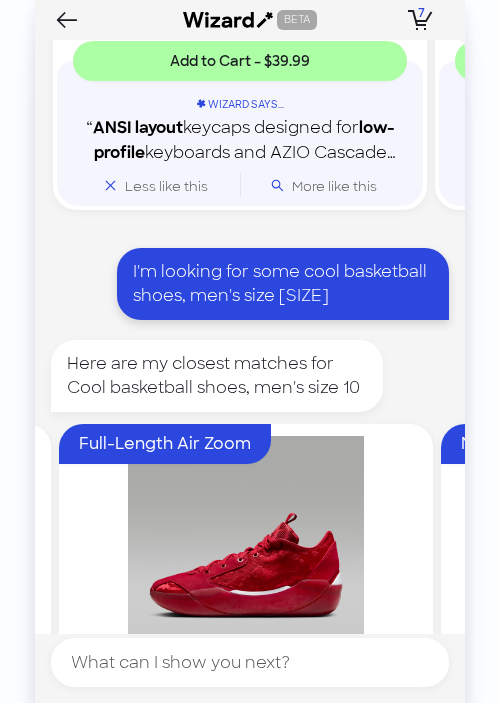 scroll, scrollTop: 0, scrollLeft: 1523, axis: horizontal 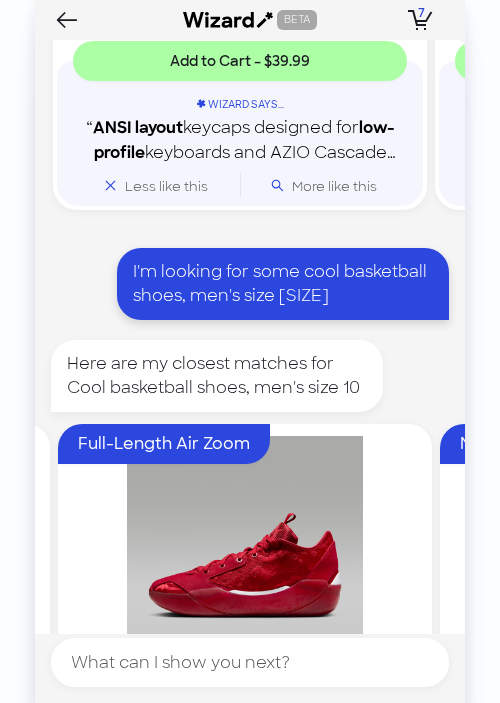 click at bounding box center (245, 554) 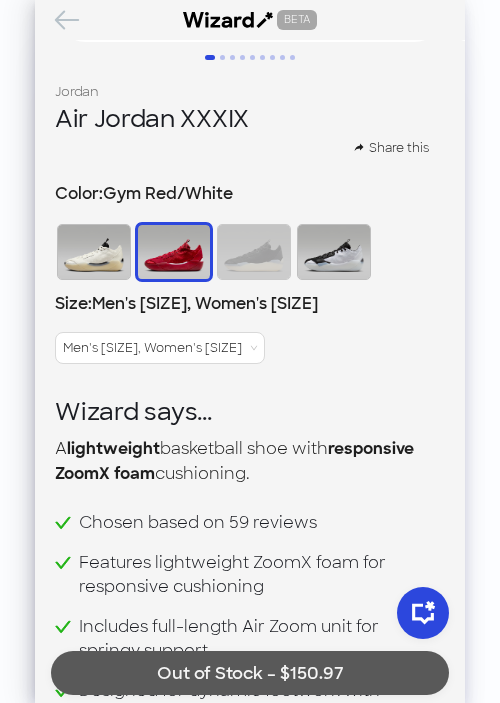 scroll, scrollTop: 355, scrollLeft: 0, axis: vertical 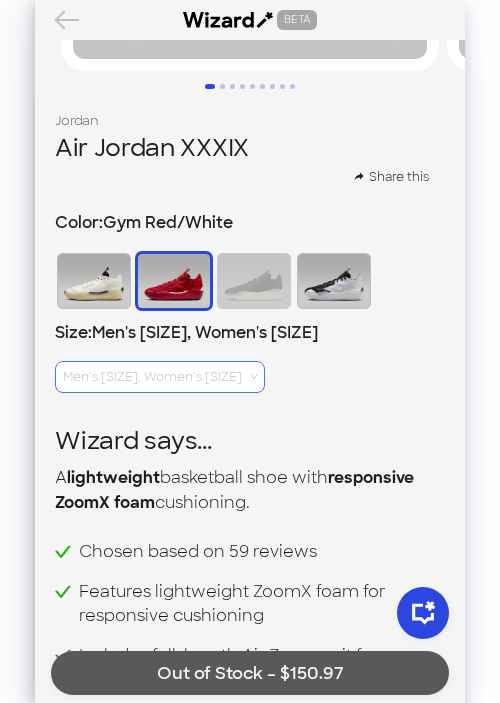 click on "Men's 10, Women's 11.5" at bounding box center [160, 377] 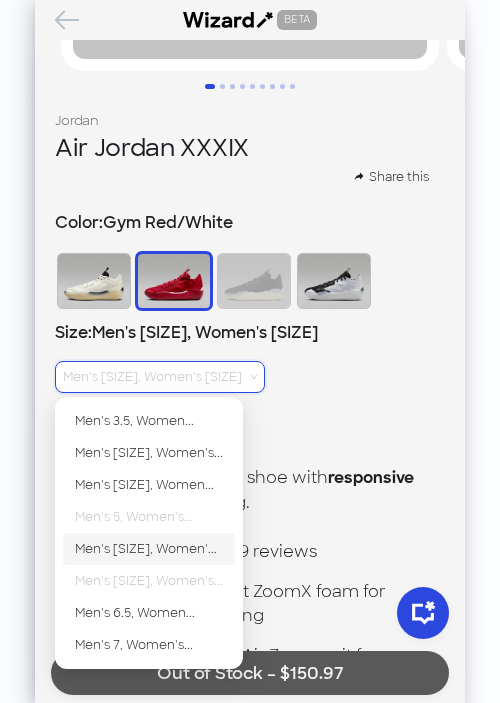 click on "Men's 5.5, Women..." at bounding box center [149, 549] 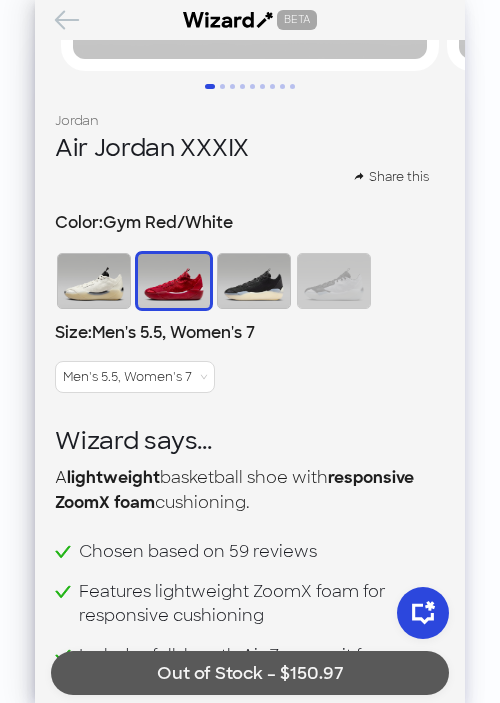 click at bounding box center [254, 281] 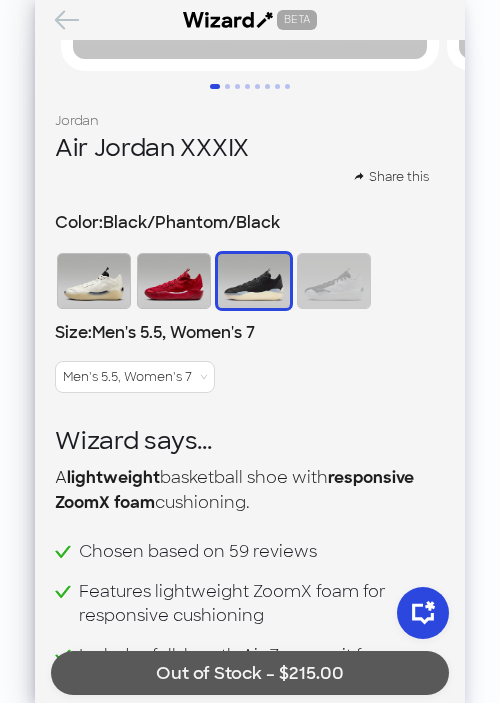 click at bounding box center [174, 281] 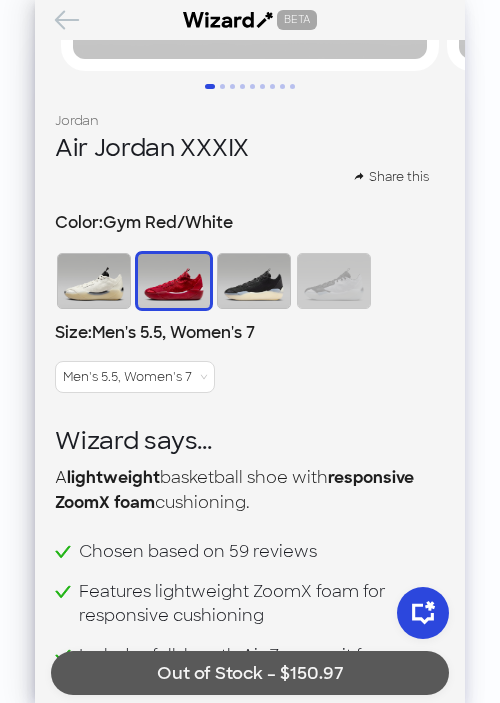 click at bounding box center [254, 281] 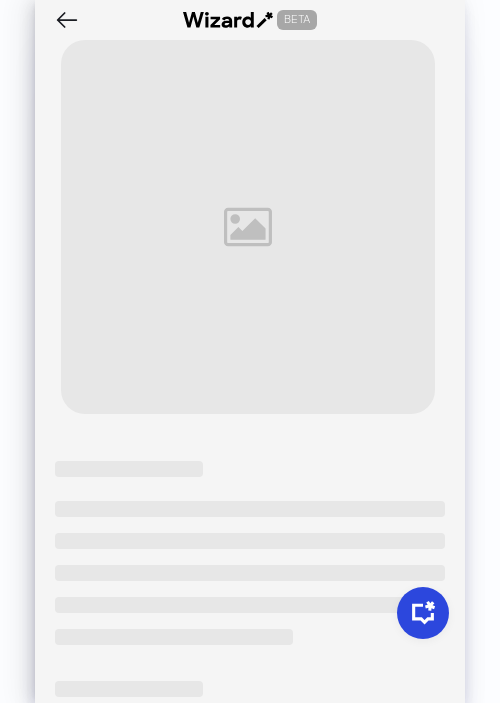 scroll, scrollTop: 0, scrollLeft: 0, axis: both 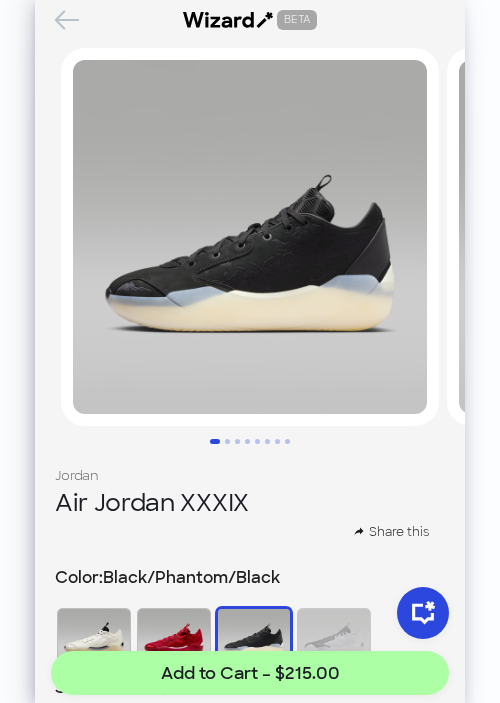 click 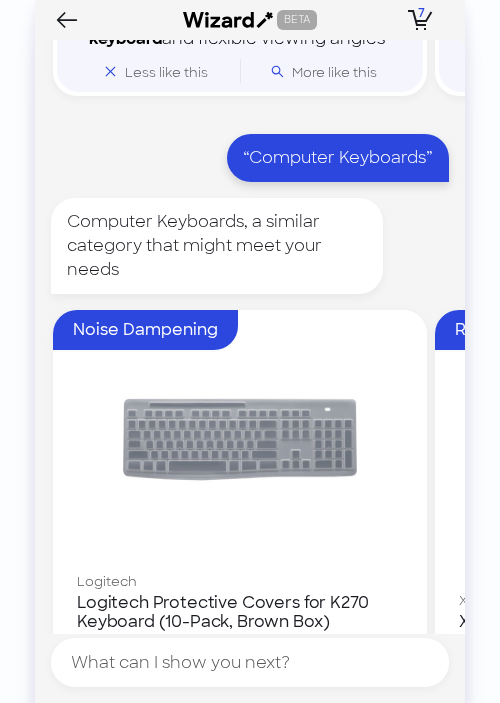 scroll, scrollTop: 3363, scrollLeft: 0, axis: vertical 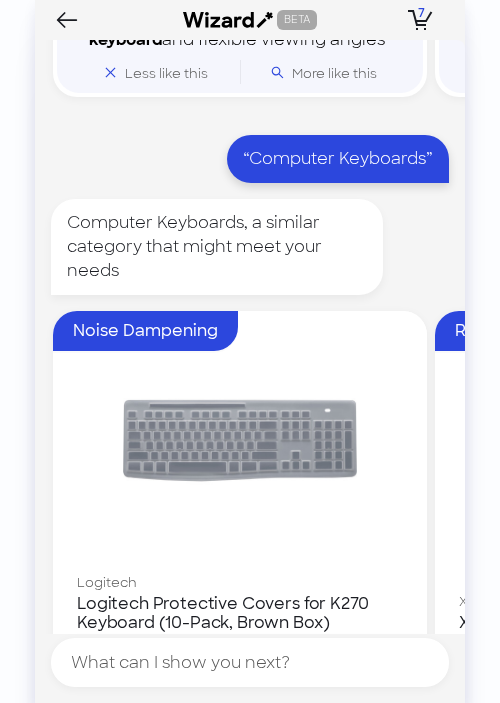 click at bounding box center [240, 440] 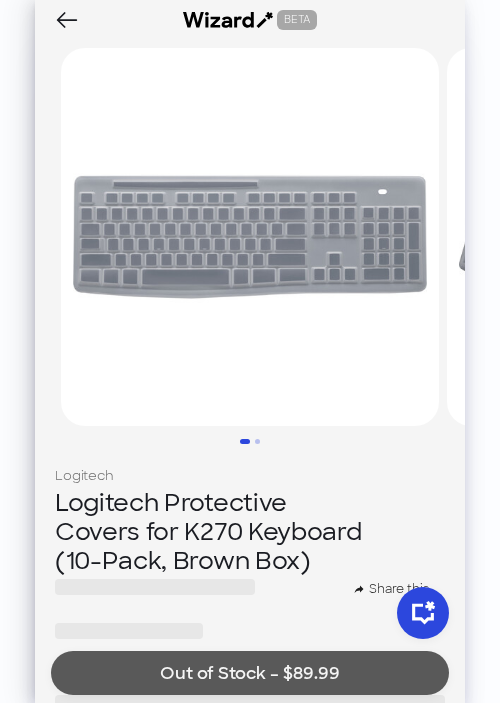 scroll, scrollTop: 0, scrollLeft: 0, axis: both 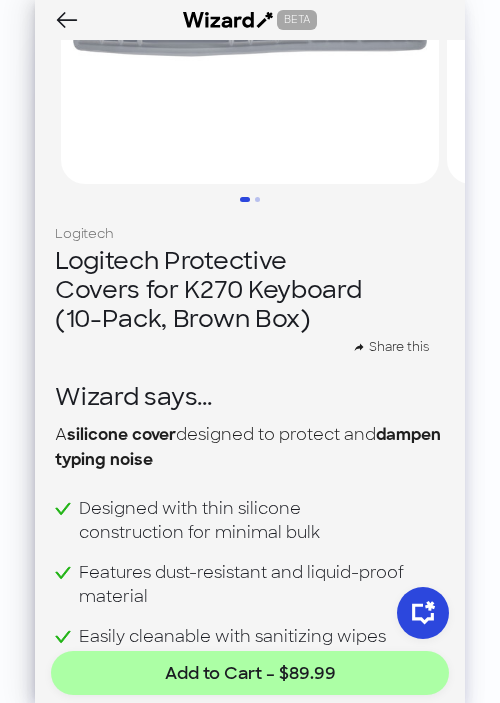 click on "History Sign Out BETA Hi, I’m Your superpowered shopping  agent I scour websites, reviews, and editorials to find the best products so you don't have to What are you shopping for? Try asking for... Women’s sneakers that are good for long walks 🚶‍♀️ Find me a wireless mouse for gaming 🎮 Top of the line air fryer with large capacity 🔥 Face wash that contains hyaluronic acid 🧼 Find a Bluetooth computer keyboard, that is quiet, durable, and has long battery life. ⌨️ I need help finding products to help with beard management 🪒 Best shoe for long distance running 🏃‍♂️ I’m looking for a sunscreen that is under $20 and at least SPF 50+ ☀️ Find me pretend play toys for my 3yr old 🏡 Trendy Nike shoes please 👟 I’m looking for glass food storage containers that can go in the oven. ♨️ I’m looking for a MagSafe pop socket 🧲 Looking for hydrating facial cream between $40 and $50 💧 Nonstick pan that is oven-safe 🍳 BETA 7 7 items in your cart Polaroid 4.3 (37)" at bounding box center [250, 351] 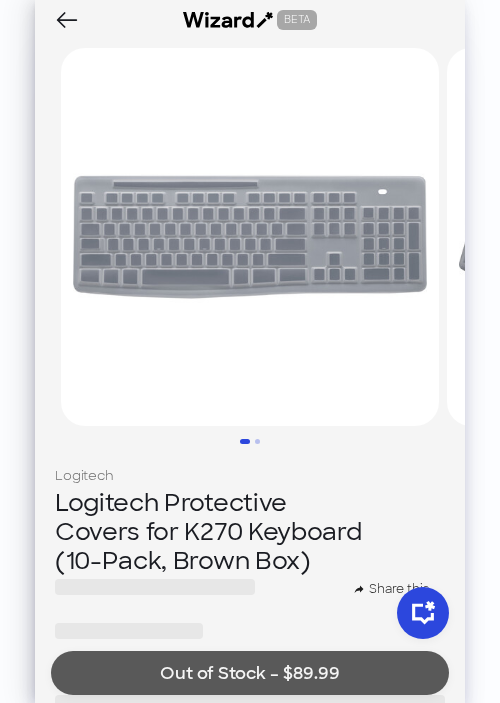 scroll, scrollTop: 0, scrollLeft: 0, axis: both 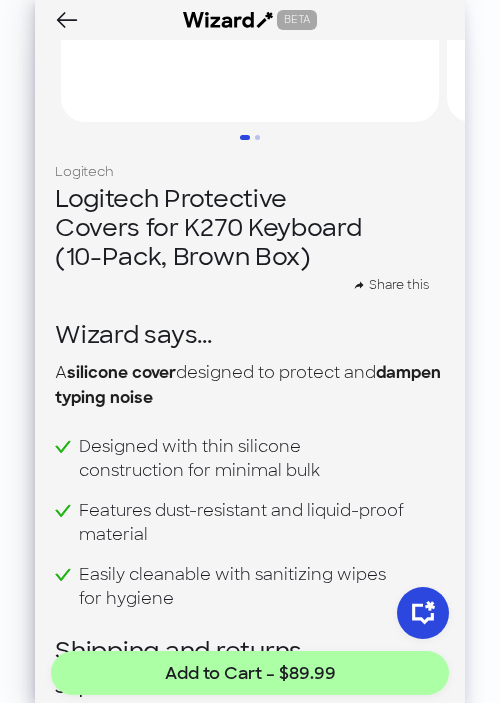 click on "Designed with thin silicone construction for minimal bulk" at bounding box center [244, 459] 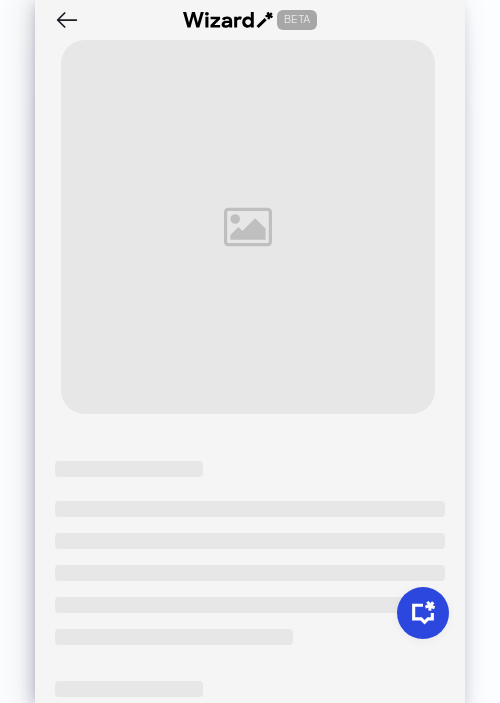 scroll, scrollTop: 0, scrollLeft: 0, axis: both 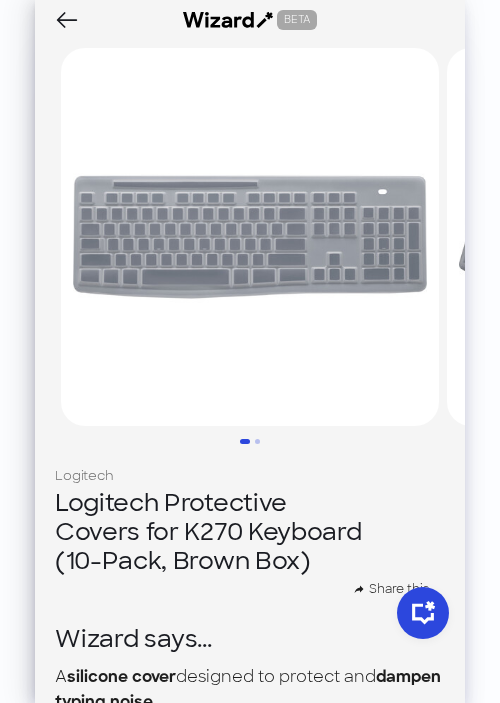 click on "Logitech Protective Covers for K270 Keyboard (10-Pack, Brown Box)" at bounding box center (250, 532) 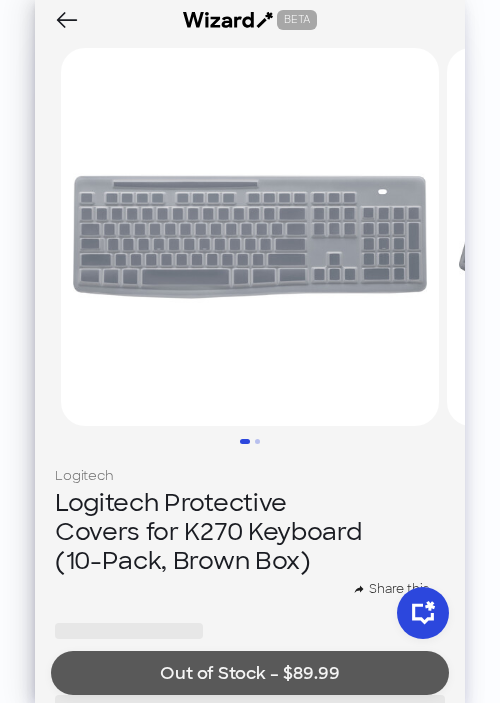scroll, scrollTop: 0, scrollLeft: 0, axis: both 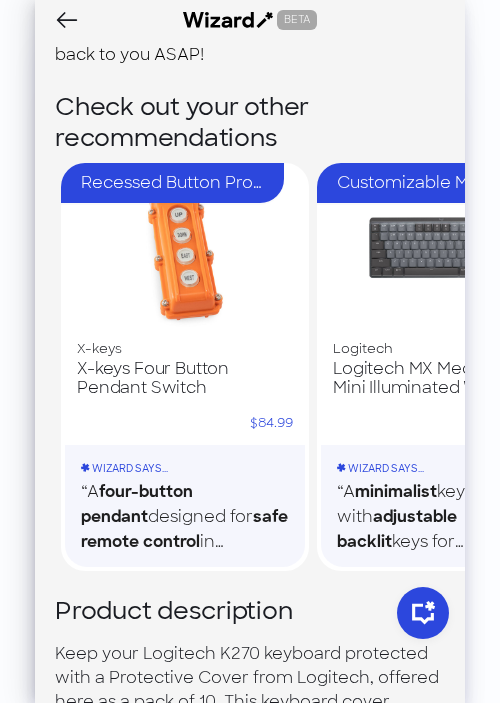 click on "Keep your Logitech K270 keyboard protected with a Protective Cover from Logitech, offered here as a pack of 10. This keyboard cover features a thin silicone construction, so no extra weight or bulk is added to the keys. The silicone material is dust-resistant, liquid-proof, and easy to clean with disinfecting wipes while preventing damage to the keyboard. The cover is tested to withstand 2700 wipe cycles with alcohol." at bounding box center [250, 762] 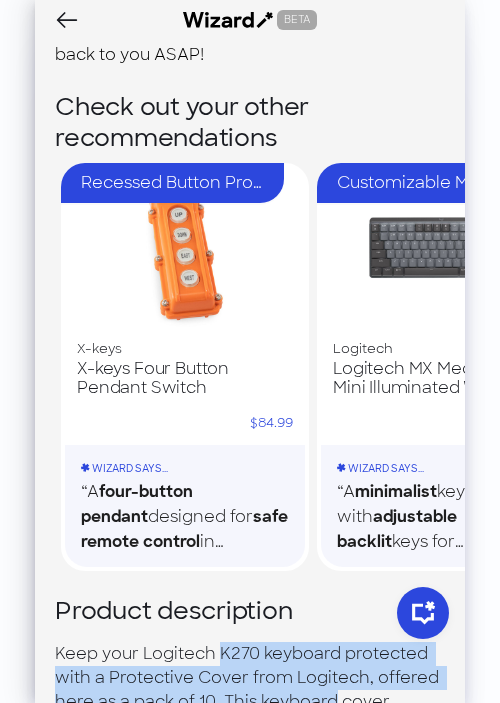 drag, startPoint x: 170, startPoint y: 677, endPoint x: 220, endPoint y: 630, distance: 68.622154 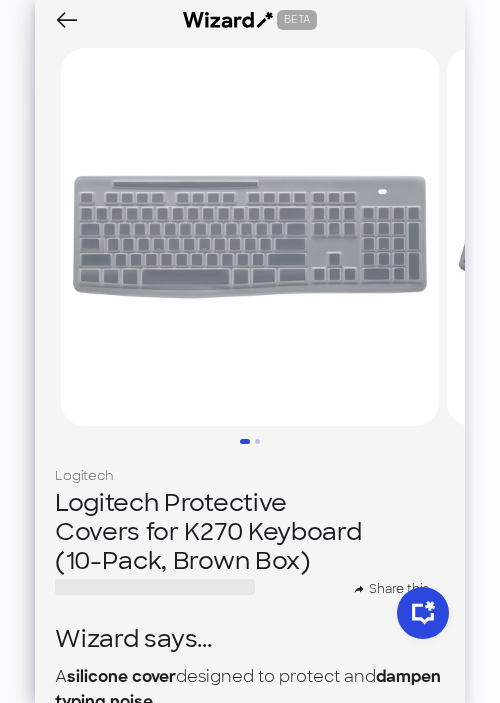 scroll, scrollTop: 0, scrollLeft: 0, axis: both 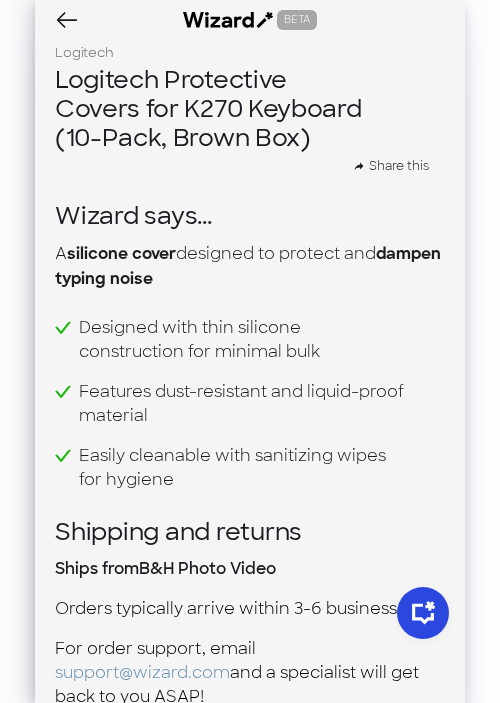 drag, startPoint x: 346, startPoint y: 671, endPoint x: 160, endPoint y: 589, distance: 203.27321 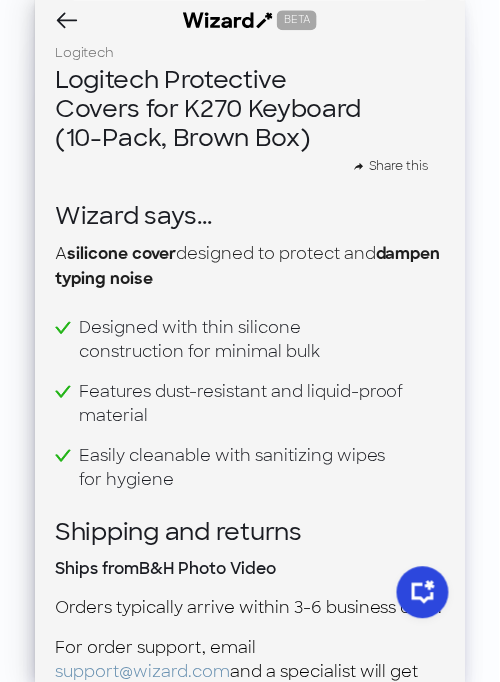 scroll, scrollTop: 5608, scrollLeft: 0, axis: vertical 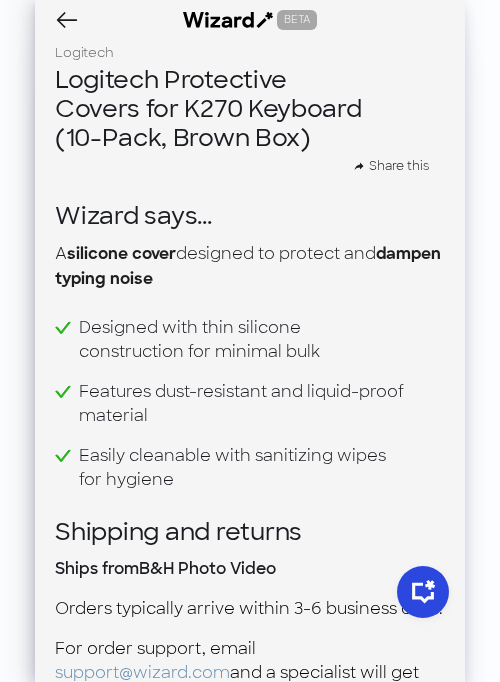 drag, startPoint x: 212, startPoint y: 658, endPoint x: 185, endPoint y: 653, distance: 27.45906 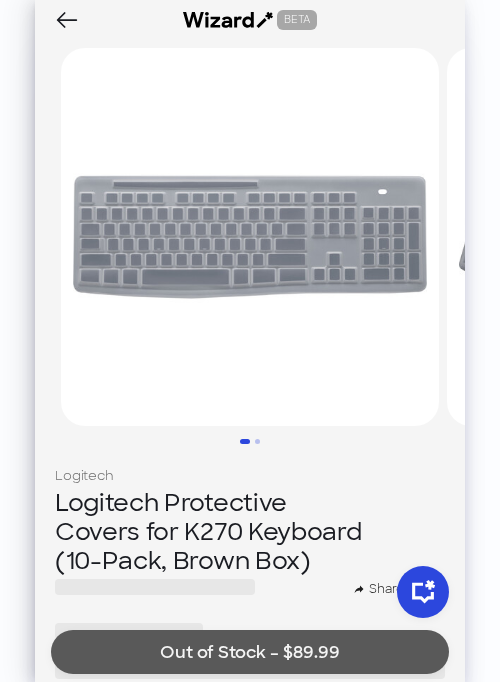 scroll, scrollTop: 0, scrollLeft: 0, axis: both 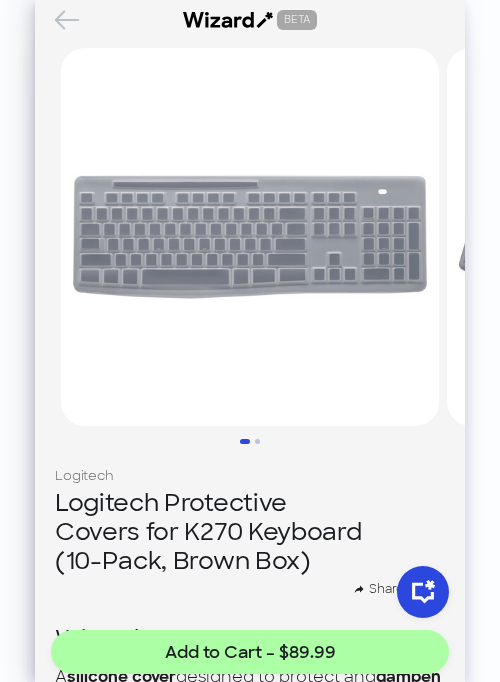 click 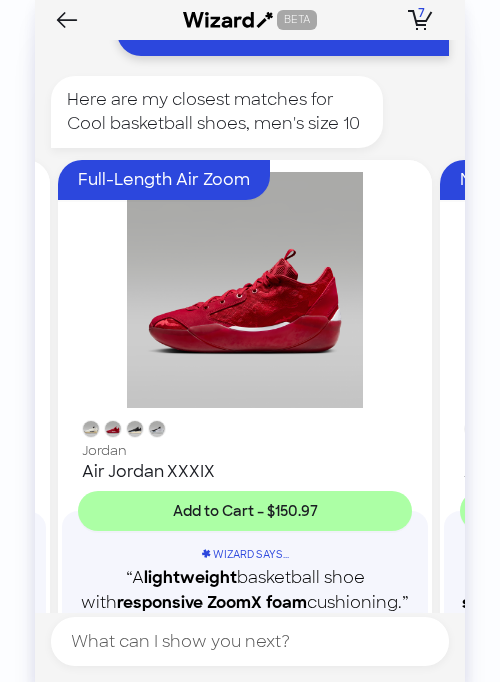 click at bounding box center (245, 290) 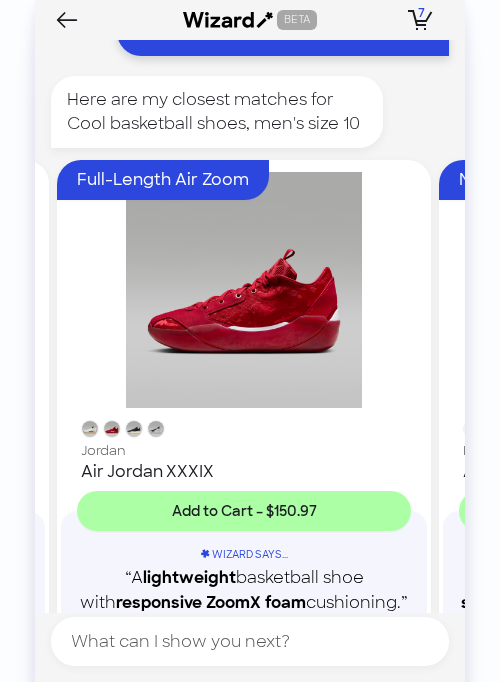 click on "Jordan Air Jordan XXXIX" at bounding box center (244, 459) 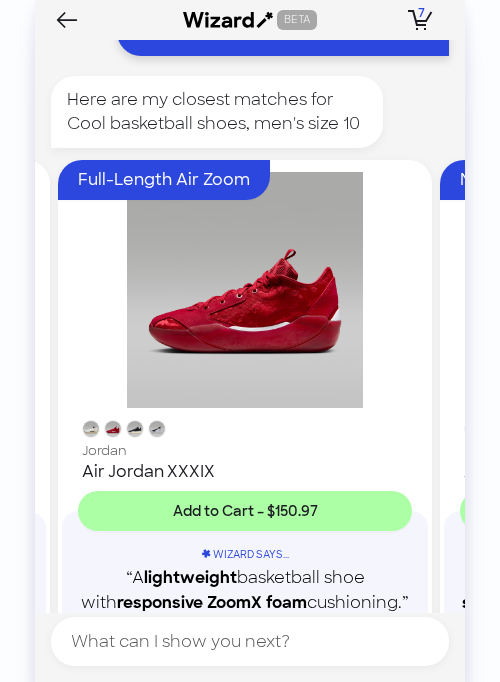 click on "A  lightweight  basketball shoe with  responsive ZoomX foam  cushioning." at bounding box center (245, 591) 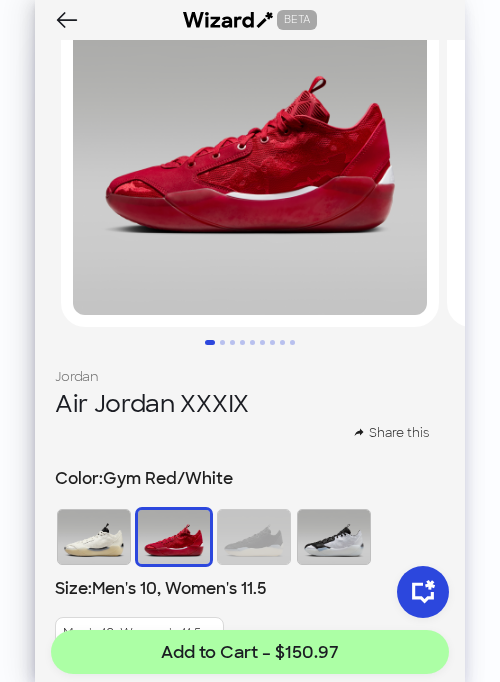 scroll, scrollTop: 281, scrollLeft: 0, axis: vertical 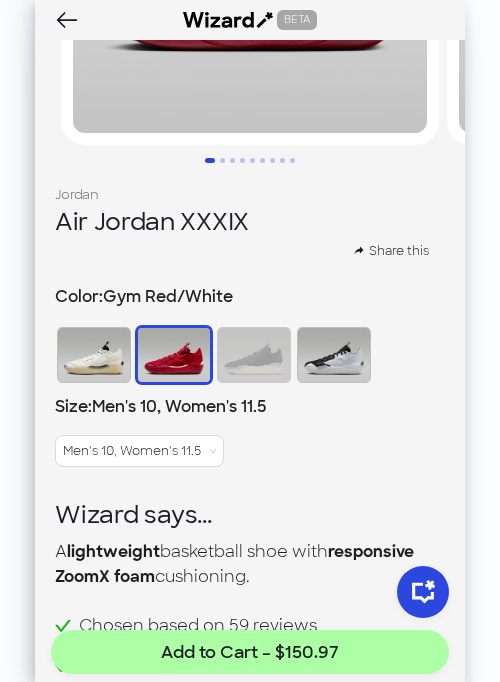 click at bounding box center [254, 355] 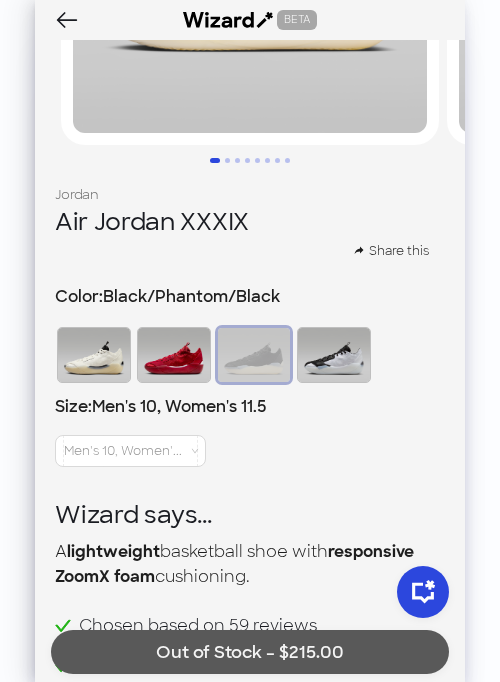 click at bounding box center (174, 355) 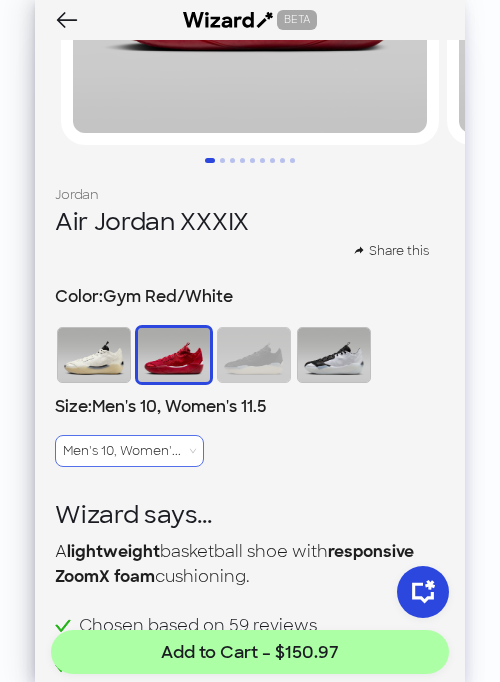 click on "Men's 10, Women'..." at bounding box center (129, 451) 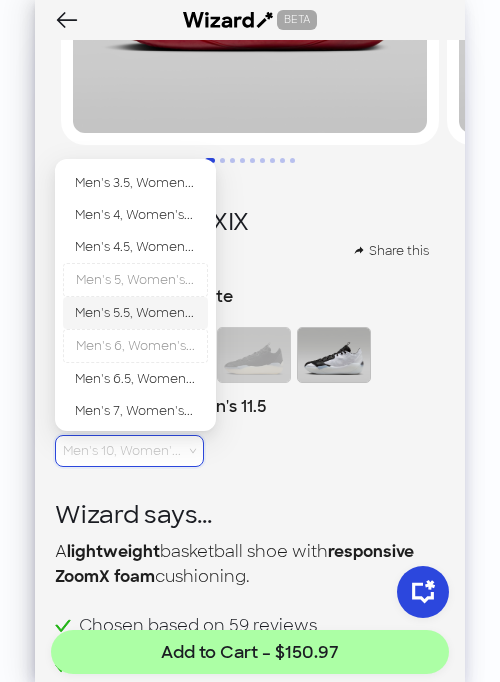 click on "Men's 5.5, Women..." at bounding box center [135, 313] 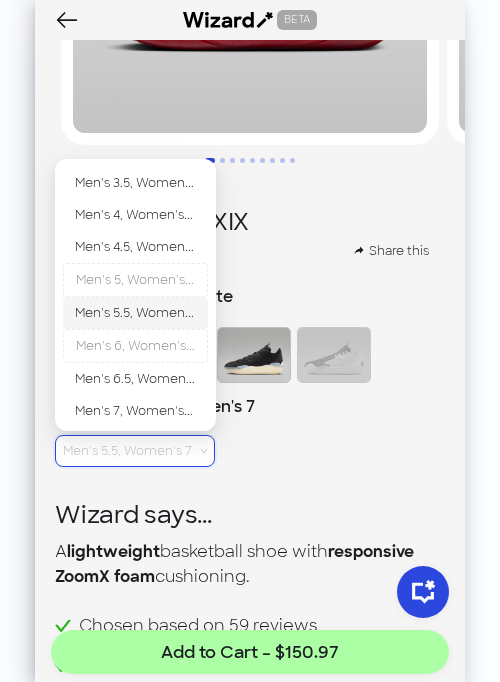 click on "Men's 5.5, Women's 7" at bounding box center [135, 451] 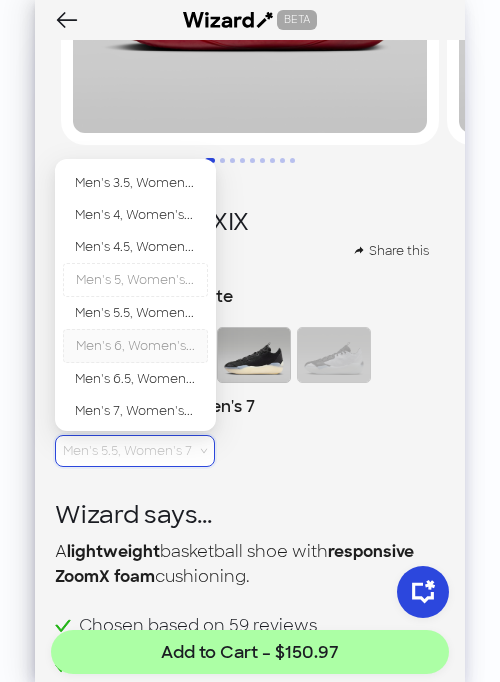 click on "Men's 6, Women's..." at bounding box center (135, 346) 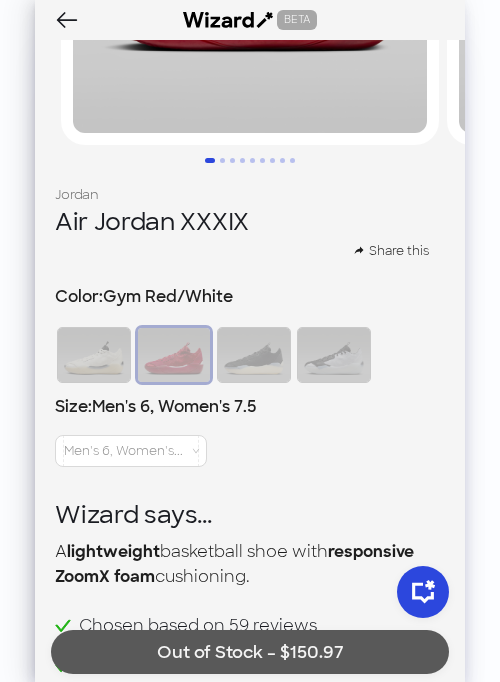 click at bounding box center [334, 355] 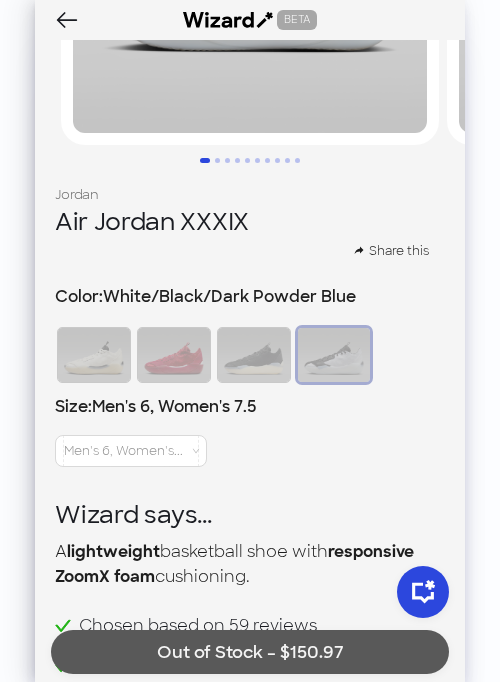 click at bounding box center [94, 355] 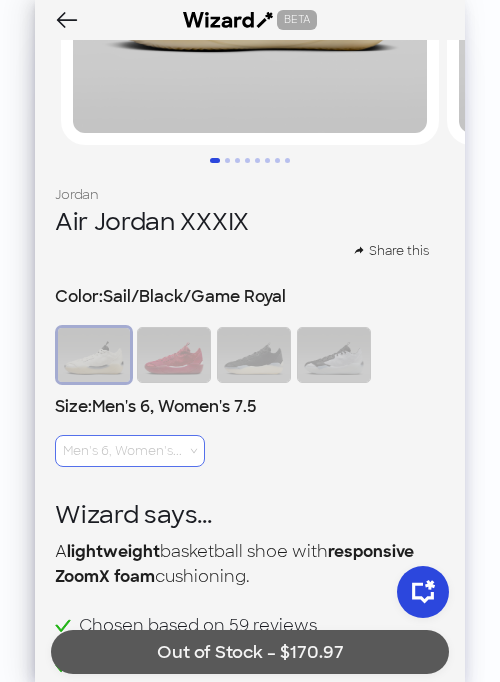 click on "Men's 6, Women's..." at bounding box center (130, 451) 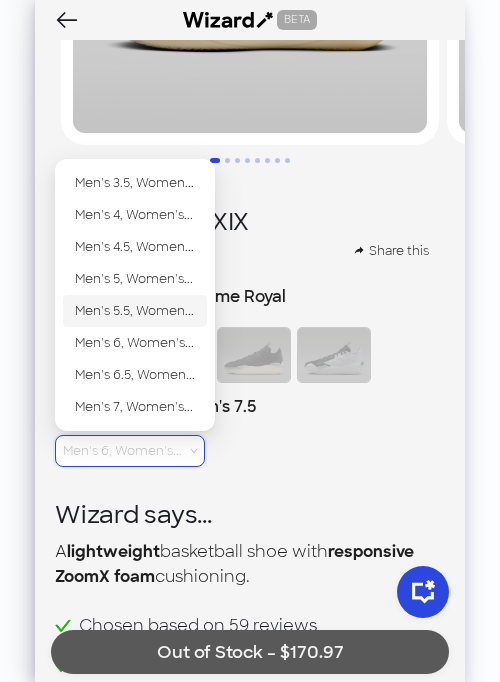 click on "Men's 4.5, Women..." at bounding box center (135, 247) 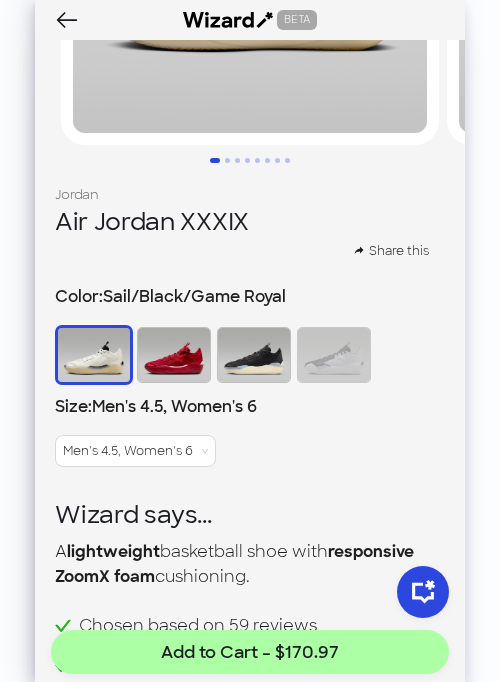 click at bounding box center (334, 355) 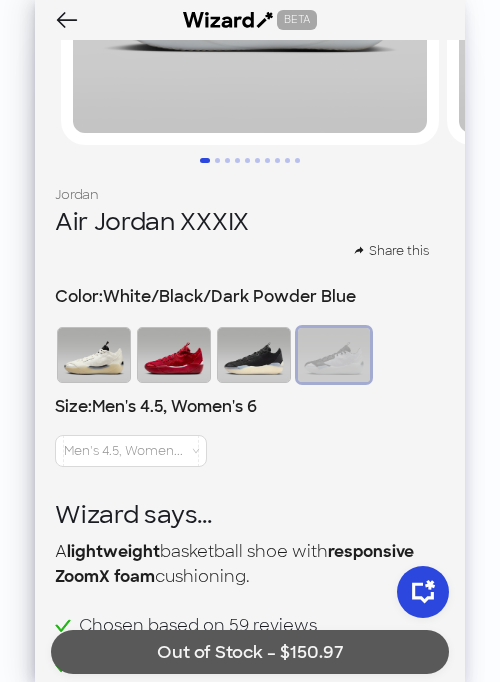 click at bounding box center [254, 355] 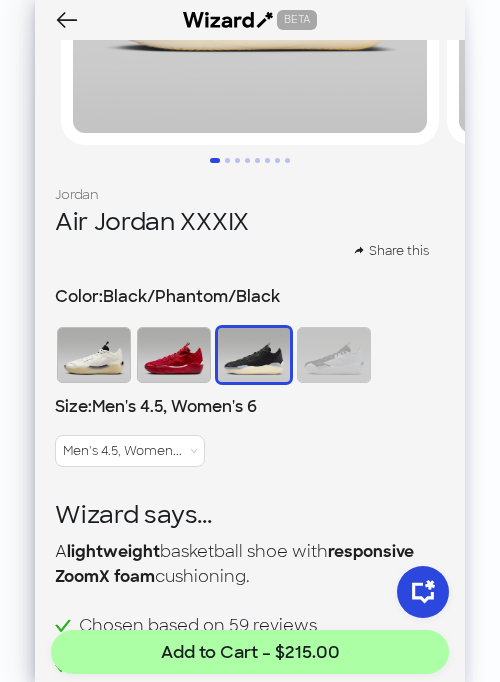 scroll, scrollTop: 0, scrollLeft: 0, axis: both 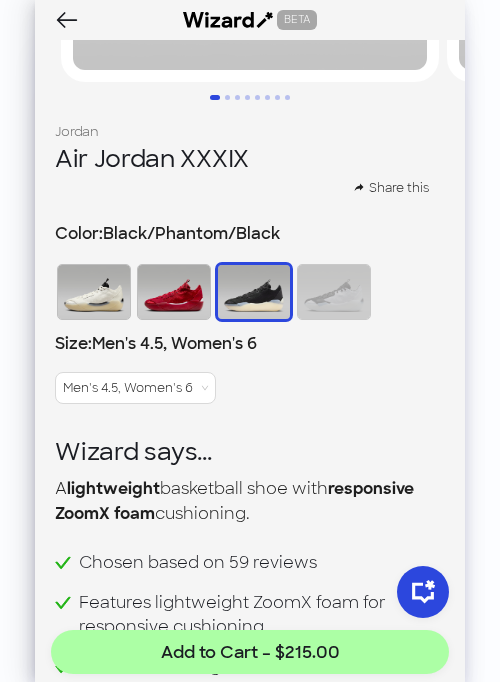 click at bounding box center (174, 292) 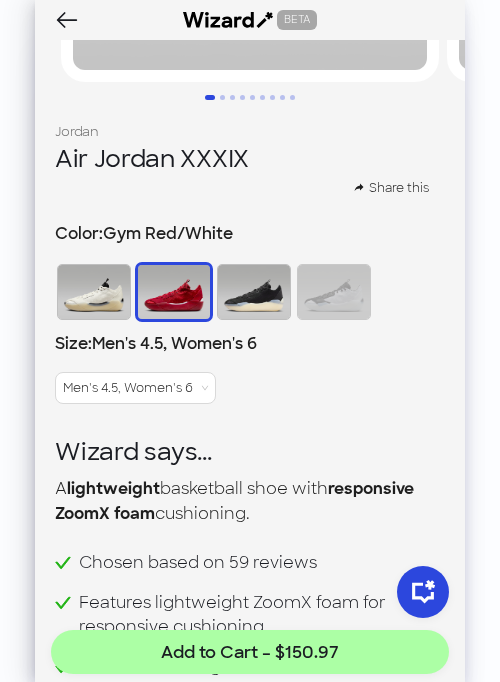 click at bounding box center (94, 292) 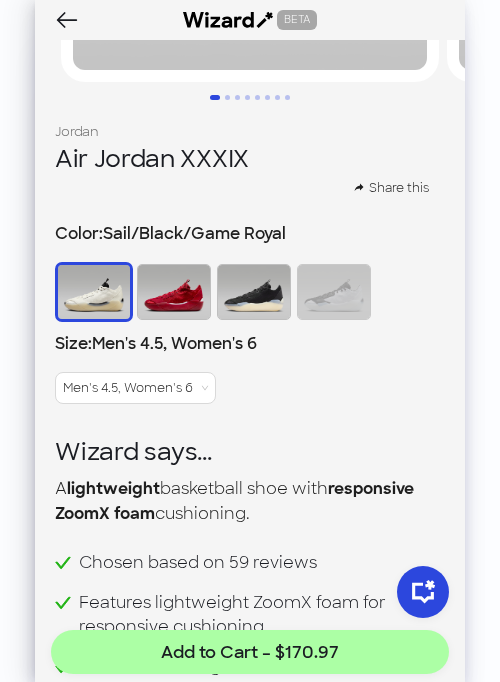 click at bounding box center [334, 292] 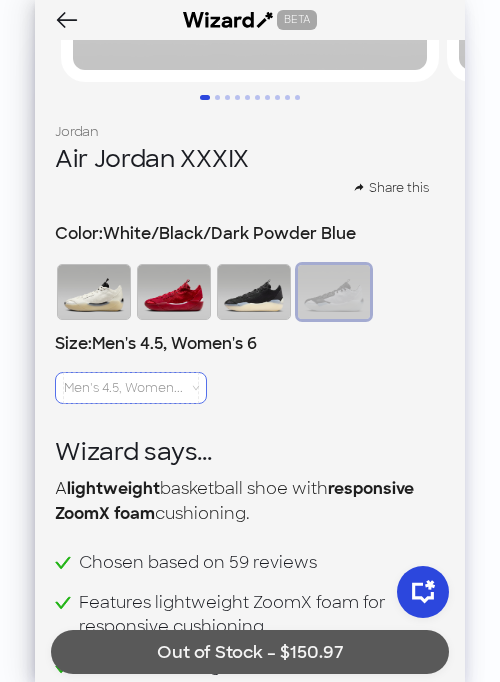 click on "Men's 4.5, Women..." at bounding box center (131, 388) 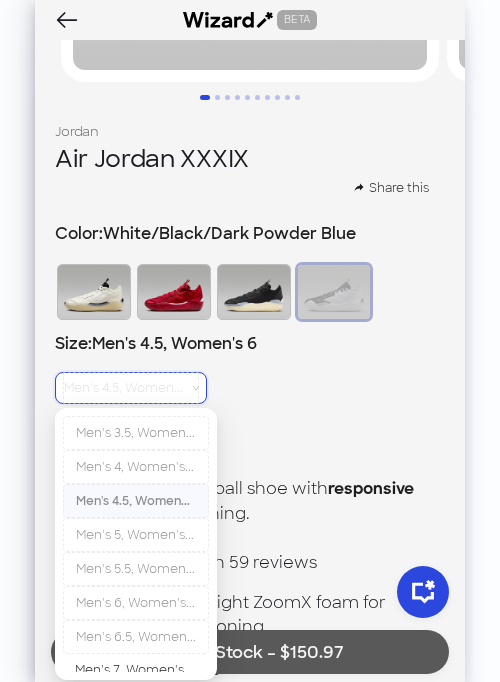 click on "Size :  Men's 4.5, Women's 6" at bounding box center [250, 344] 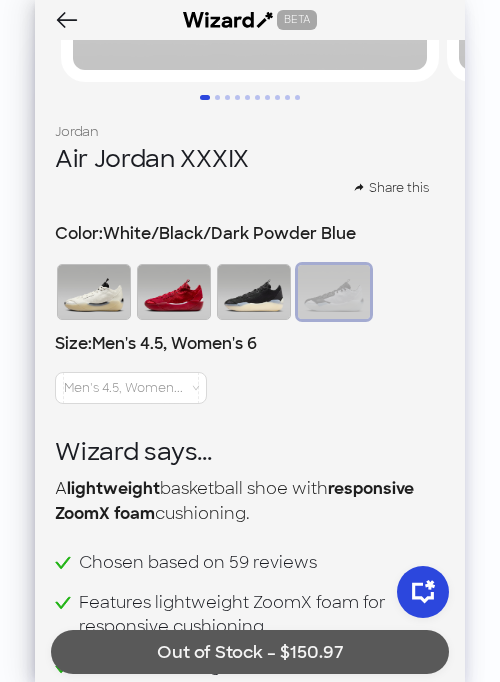 click at bounding box center [254, 292] 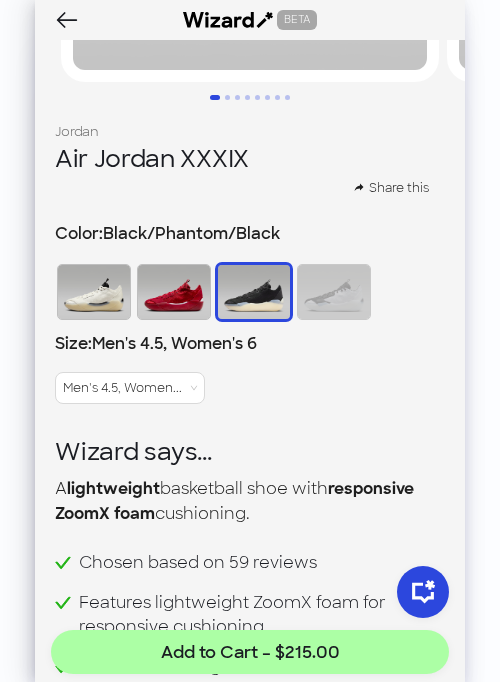click at bounding box center [174, 292] 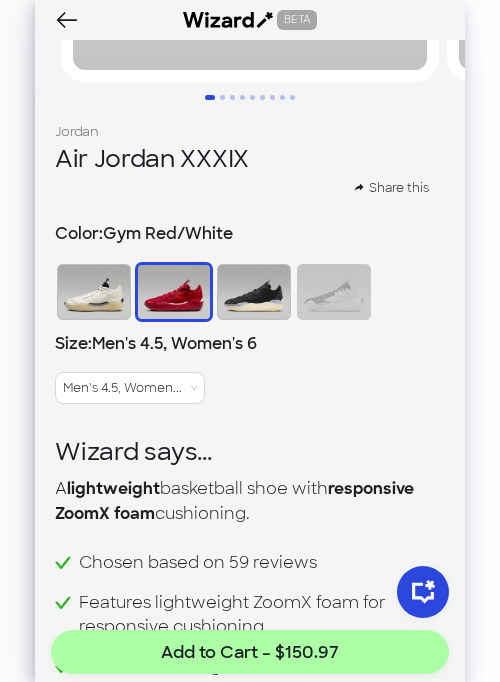 click at bounding box center [94, 292] 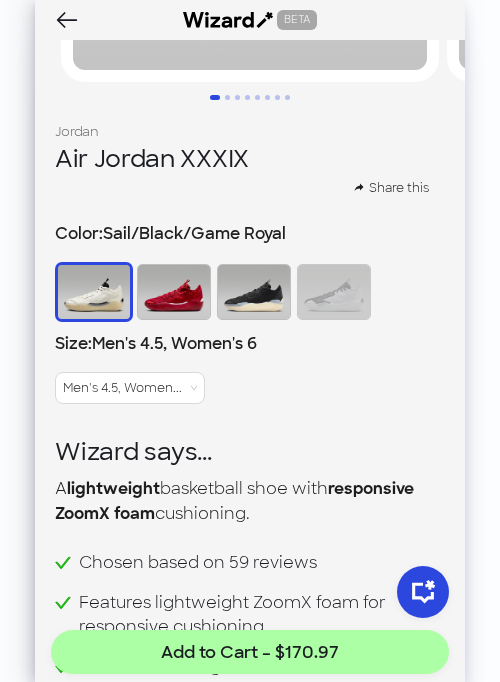 click at bounding box center (334, 292) 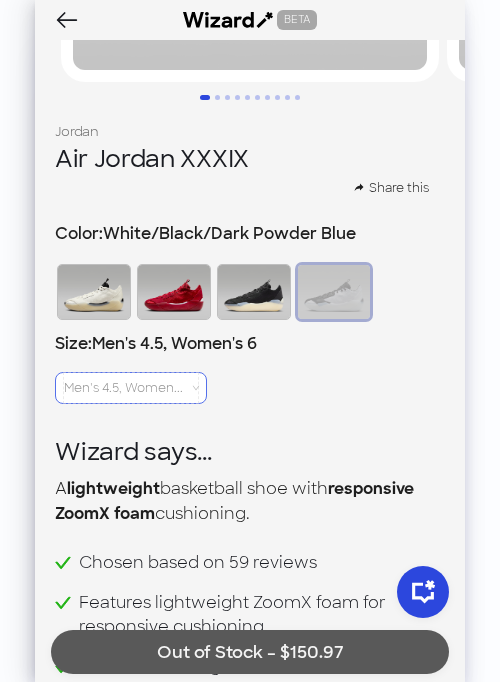 click on "Size :  Men's 4.5, Women's 6 Men's 4.5, Women..." at bounding box center (250, 372) 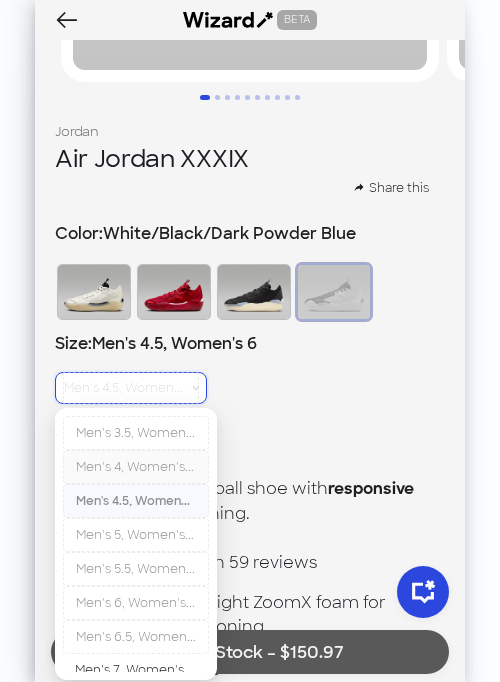 click on "Men's 4, Women's..." at bounding box center [136, 467] 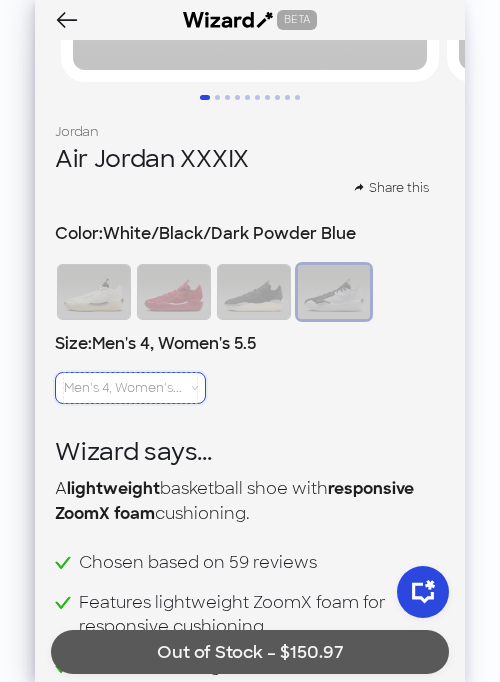 click at bounding box center (174, 292) 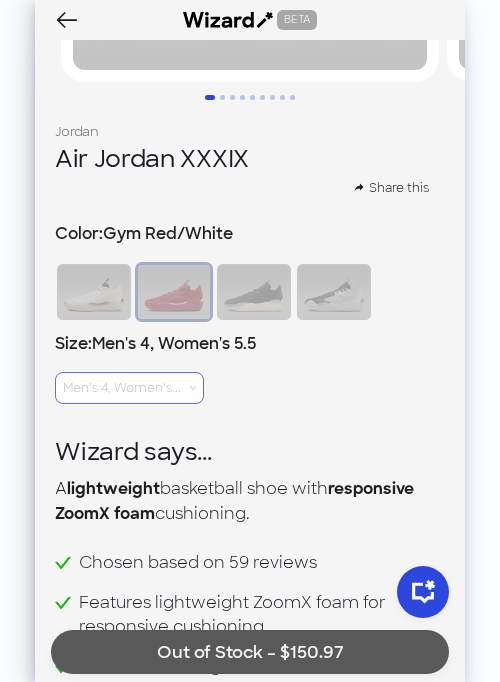 click on "Men's 4, Women's..." at bounding box center [129, 388] 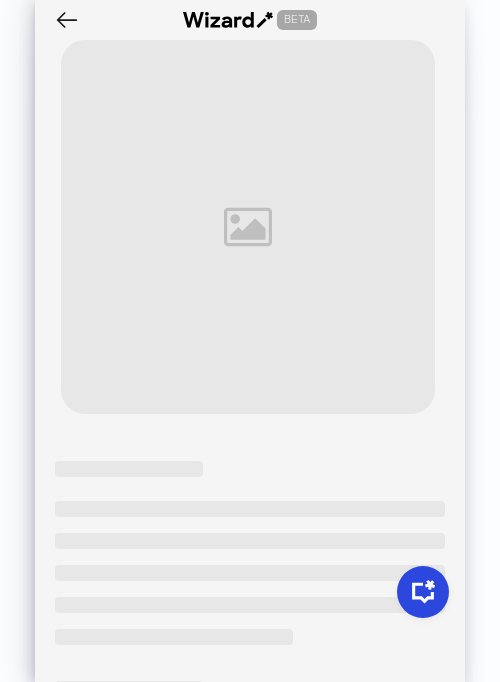 scroll, scrollTop: 0, scrollLeft: 0, axis: both 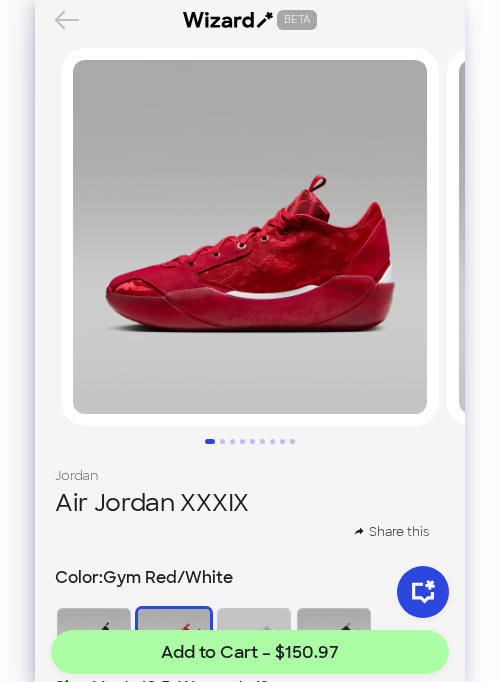 click 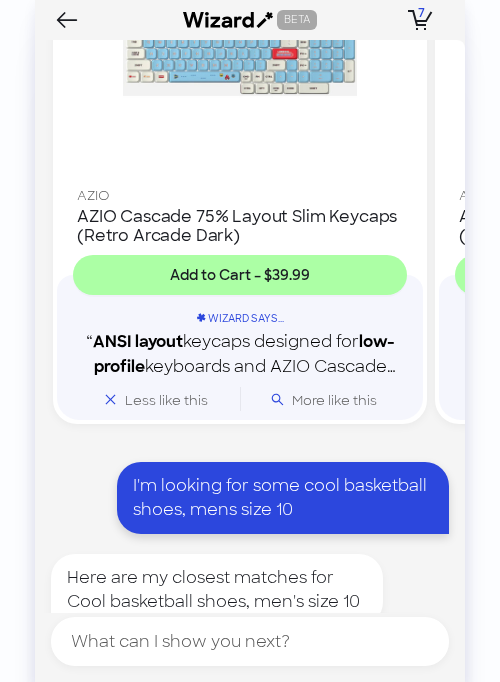 scroll, scrollTop: 5608, scrollLeft: 0, axis: vertical 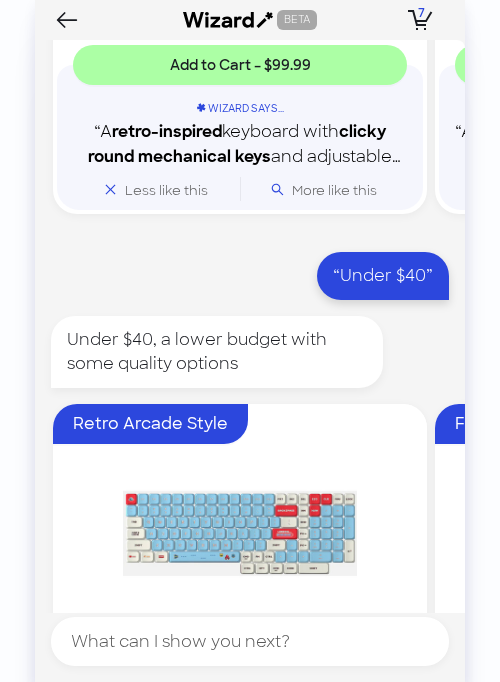 click at bounding box center [240, 533] 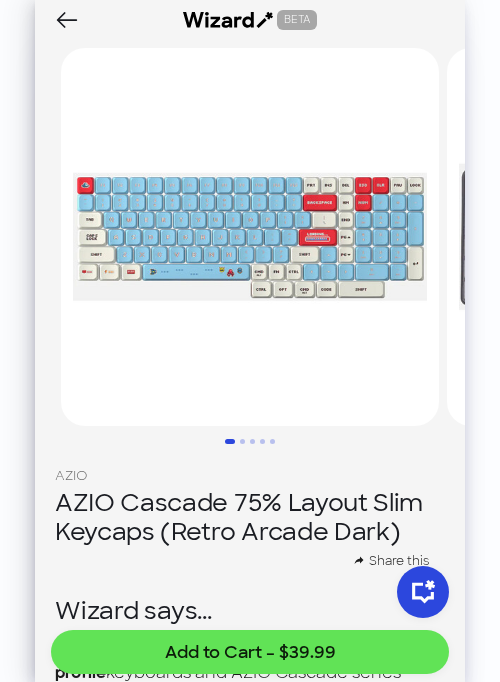 click on "Add to Cart – $39.99" at bounding box center [250, 652] 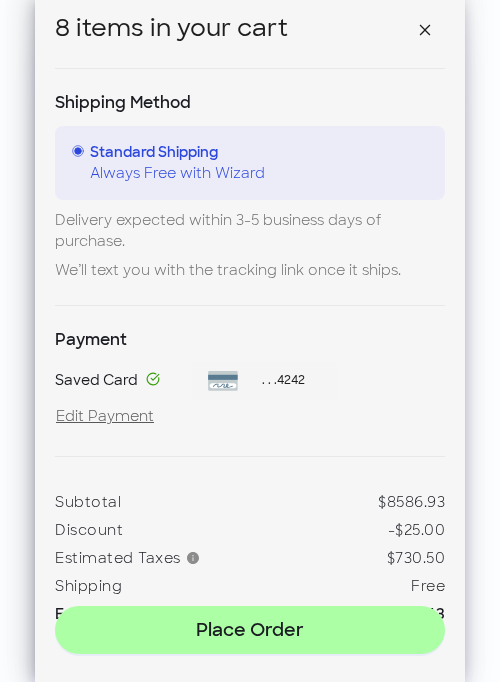 scroll, scrollTop: 0, scrollLeft: 0, axis: both 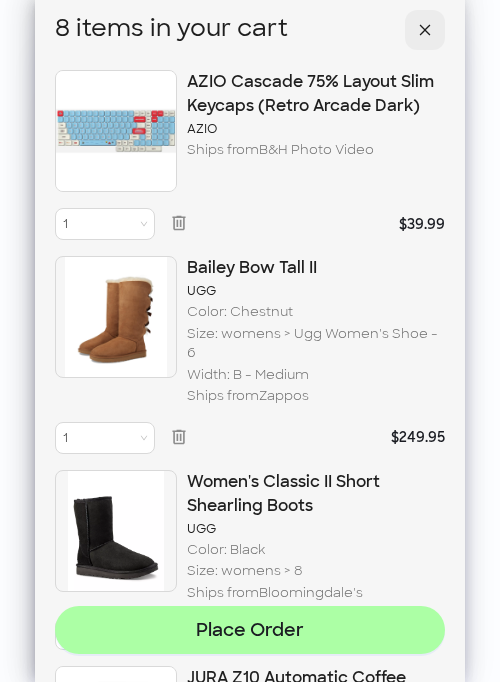 click at bounding box center (425, 30) 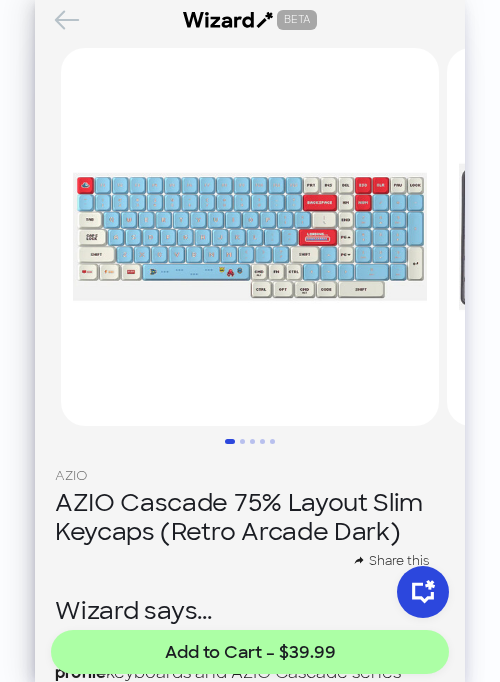 click 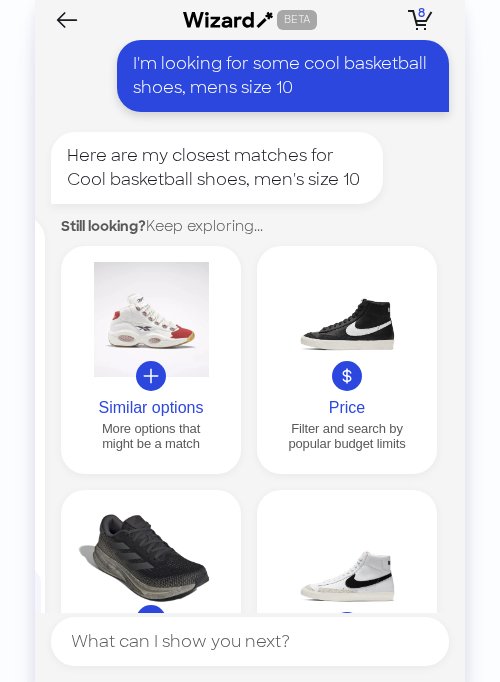 scroll, scrollTop: 5608, scrollLeft: 0, axis: vertical 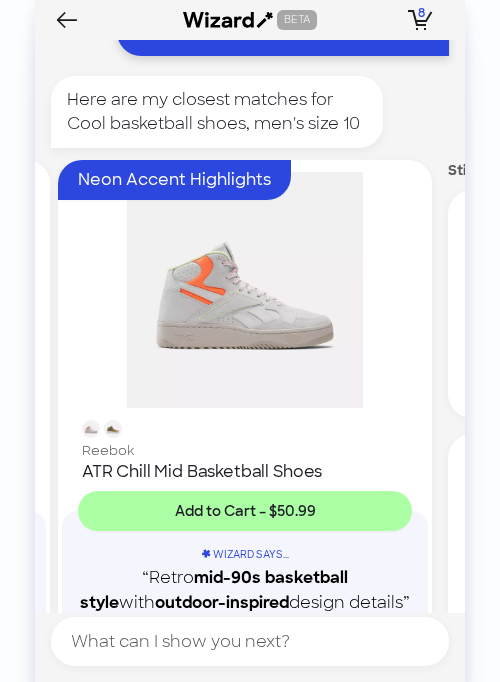 click at bounding box center (245, 290) 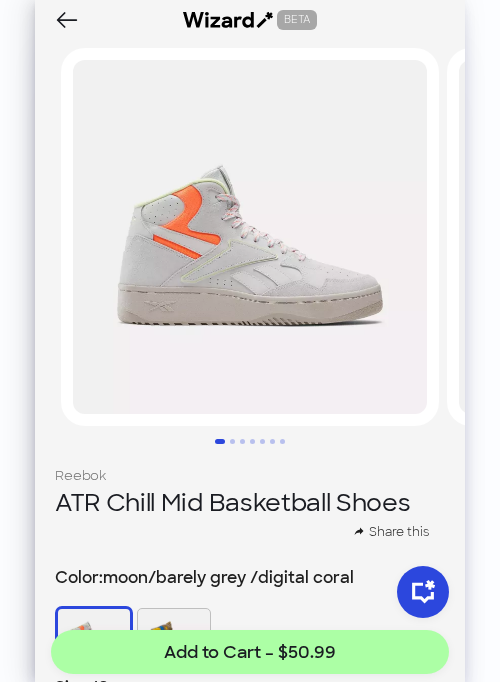 click at bounding box center [174, 636] 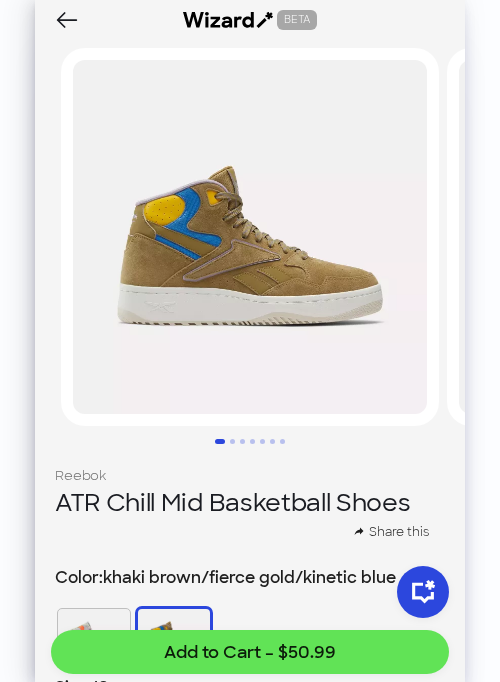 click on "Add to Cart – $50.99" at bounding box center [250, 652] 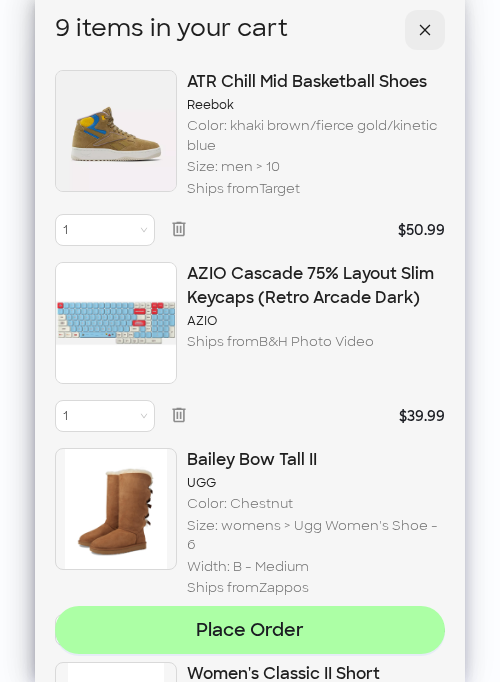 click at bounding box center [425, 30] 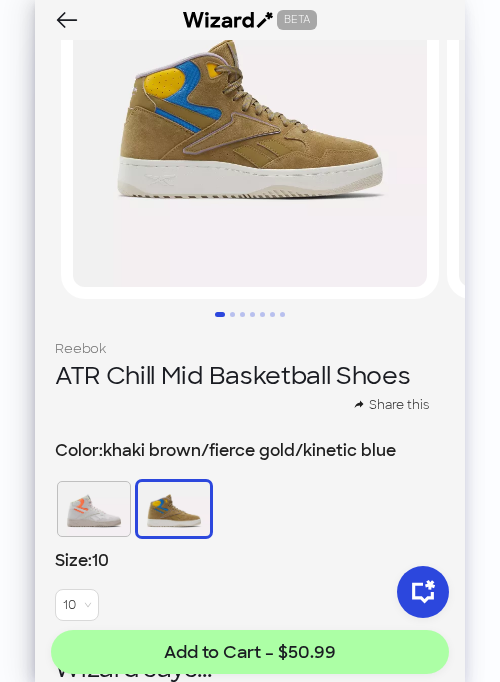 scroll, scrollTop: 199, scrollLeft: 0, axis: vertical 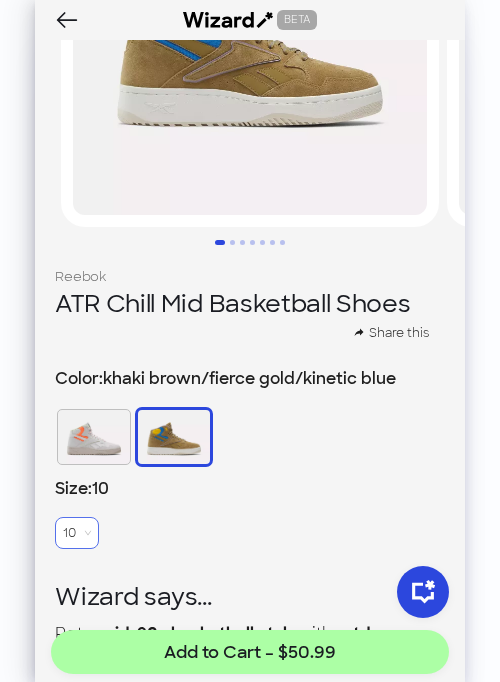 click on "10" at bounding box center (77, 533) 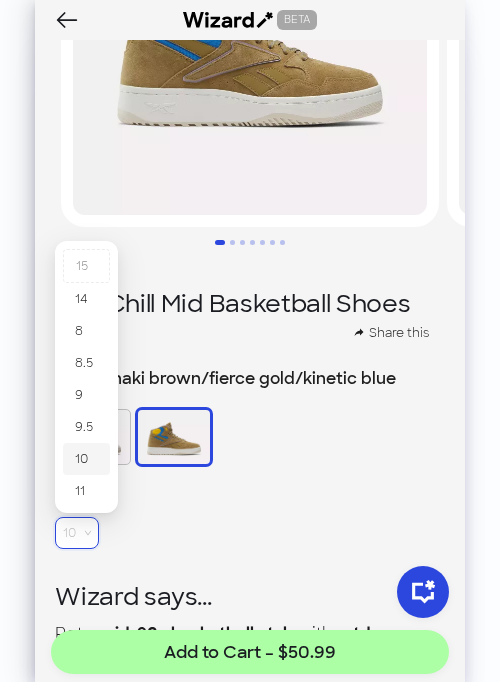 click on "10" at bounding box center (86, 459) 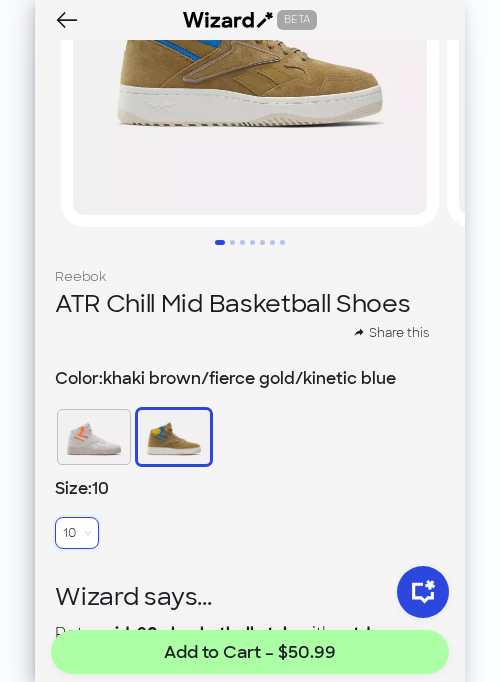 click on "10" at bounding box center (77, 533) 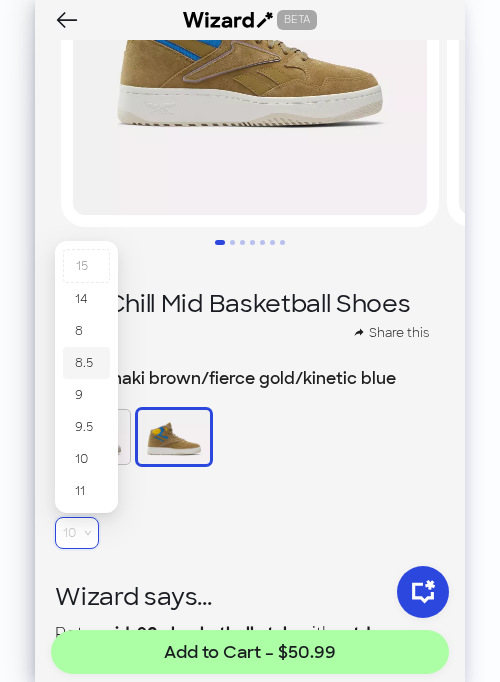 click on "8.5" at bounding box center [86, 363] 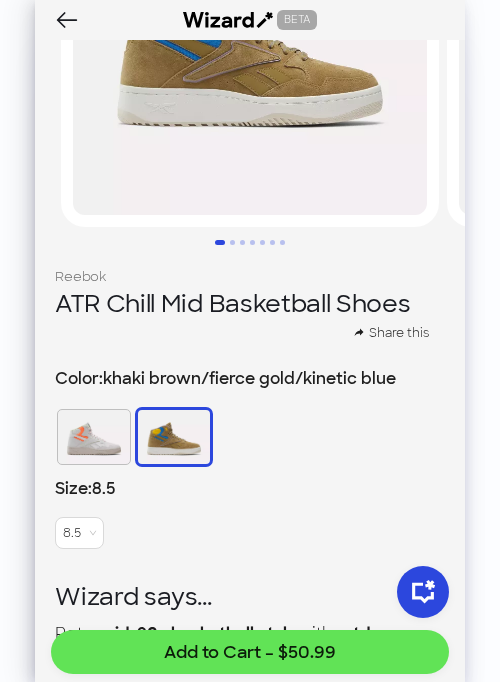 click on "Add to Cart – $50.99" at bounding box center (250, 652) 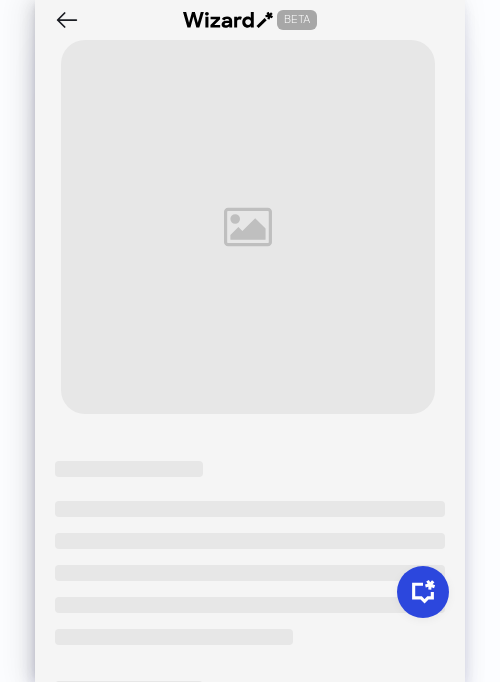 scroll, scrollTop: 0, scrollLeft: 0, axis: both 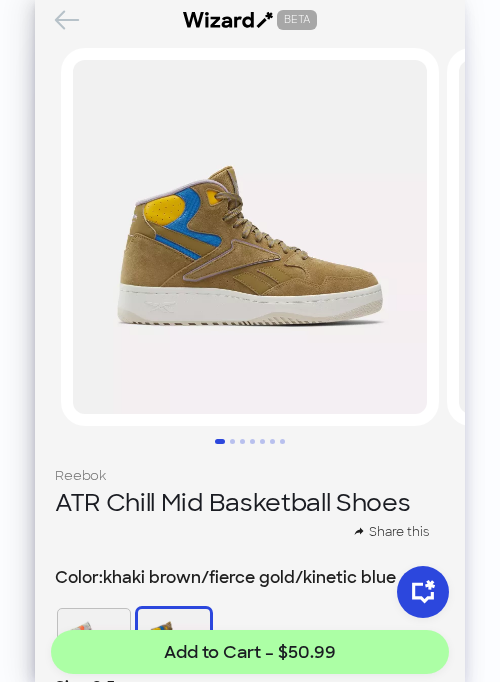 click 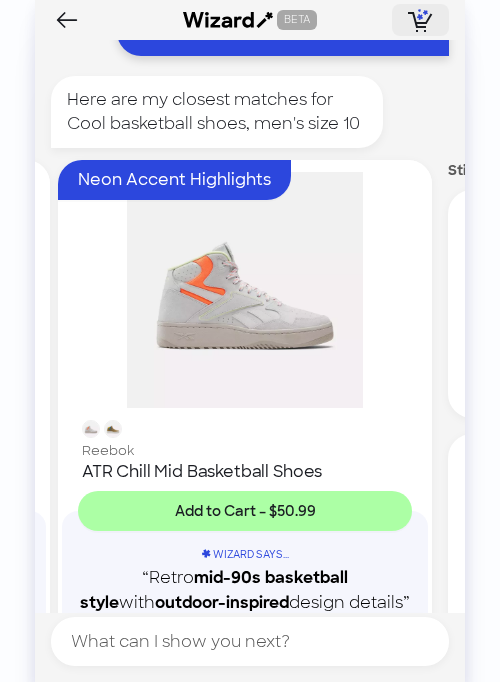 click 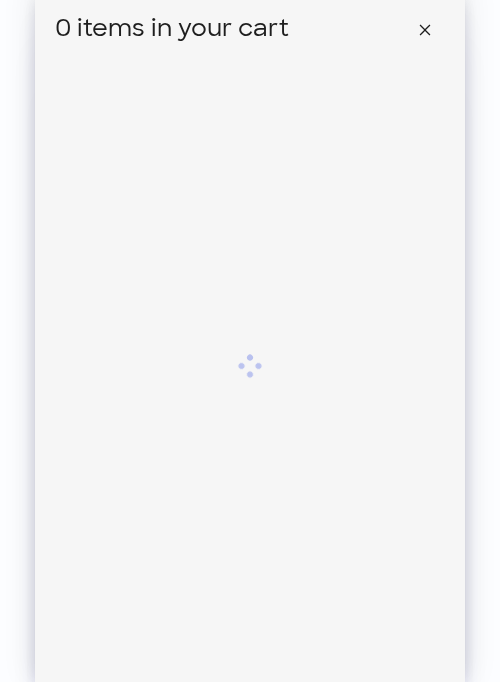 scroll, scrollTop: 0, scrollLeft: 0, axis: both 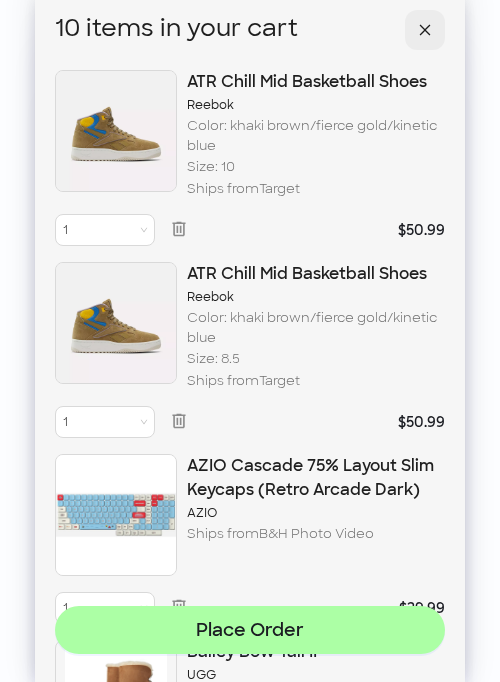 click 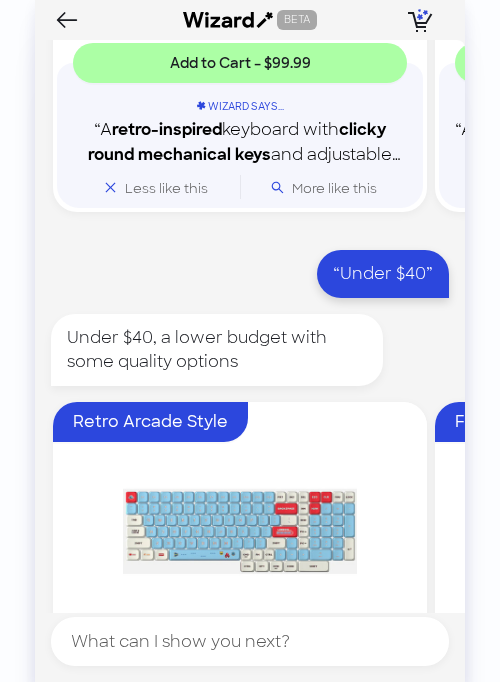 scroll, scrollTop: 4619, scrollLeft: 0, axis: vertical 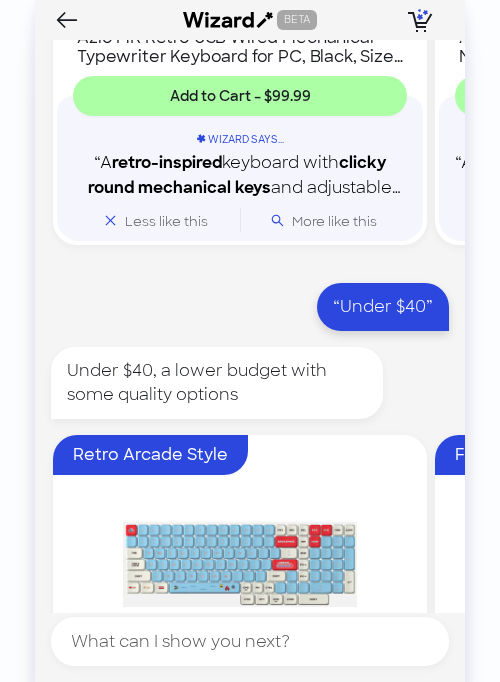 click at bounding box center (240, 564) 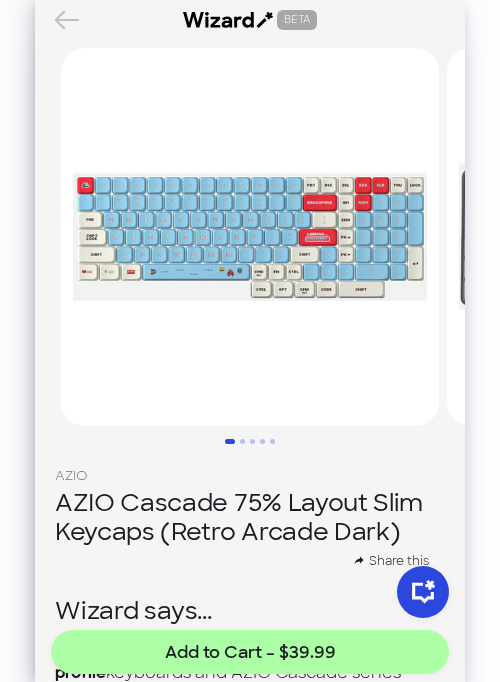 click 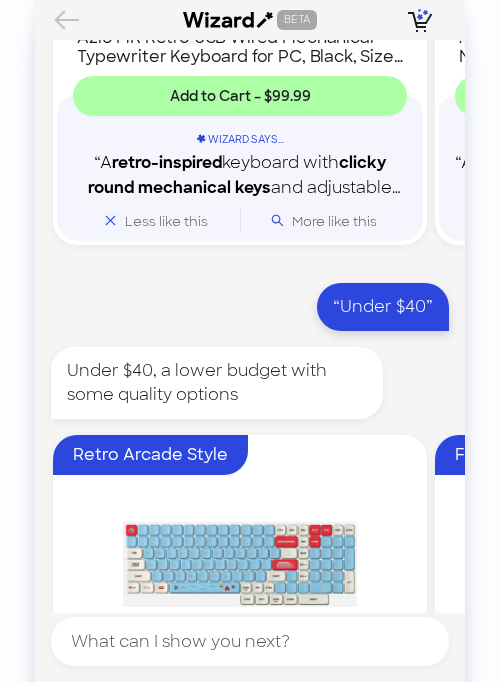 click 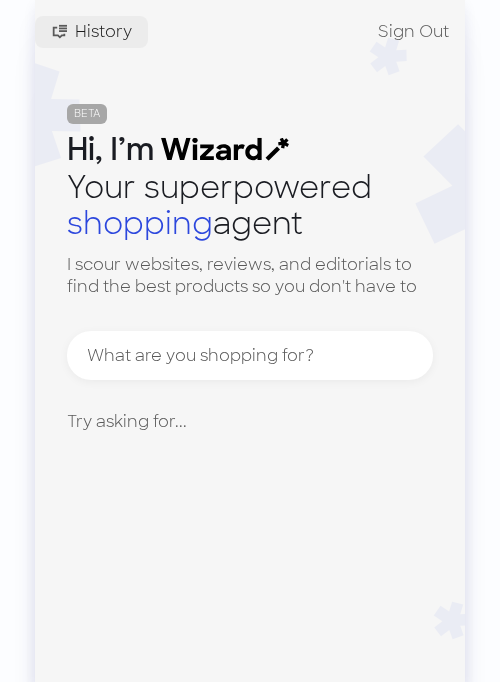 click on "History" at bounding box center (103, 32) 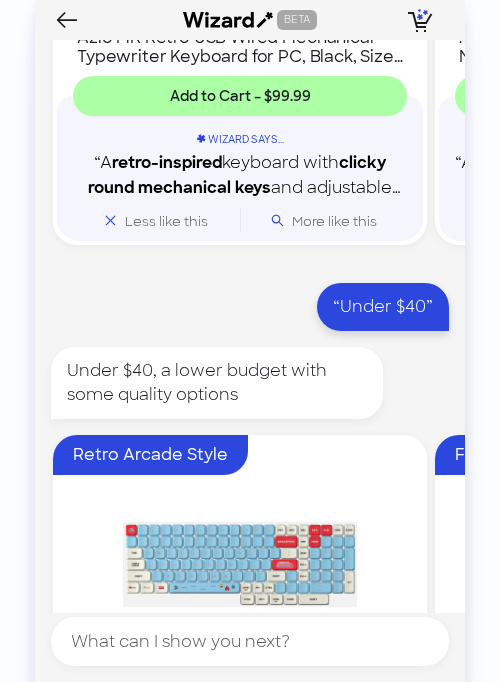scroll, scrollTop: 5608, scrollLeft: 0, axis: vertical 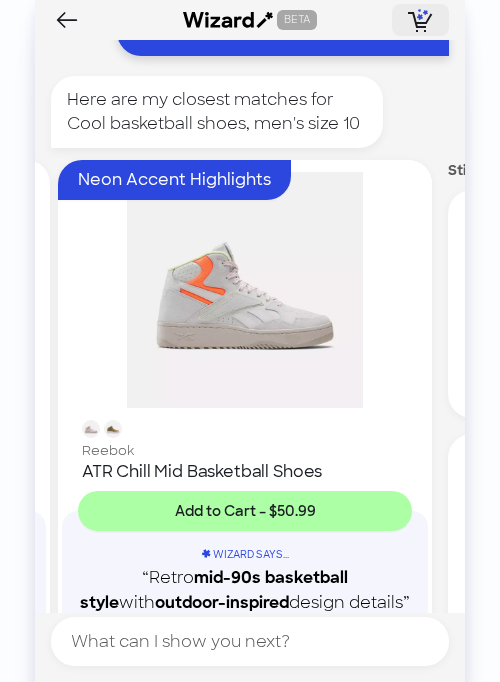 click 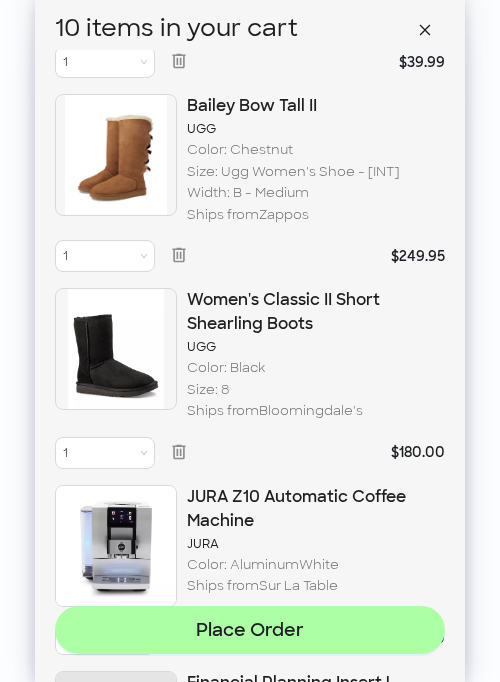 scroll, scrollTop: 536, scrollLeft: 0, axis: vertical 